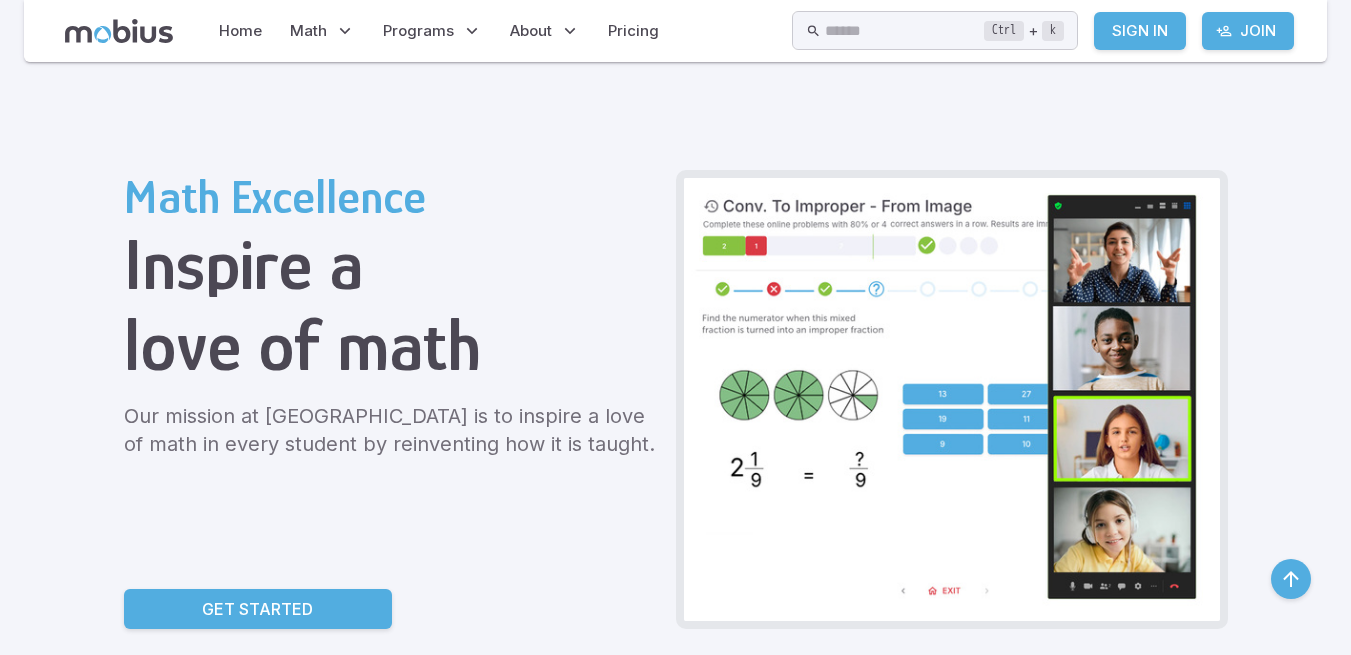 scroll, scrollTop: 2747, scrollLeft: 0, axis: vertical 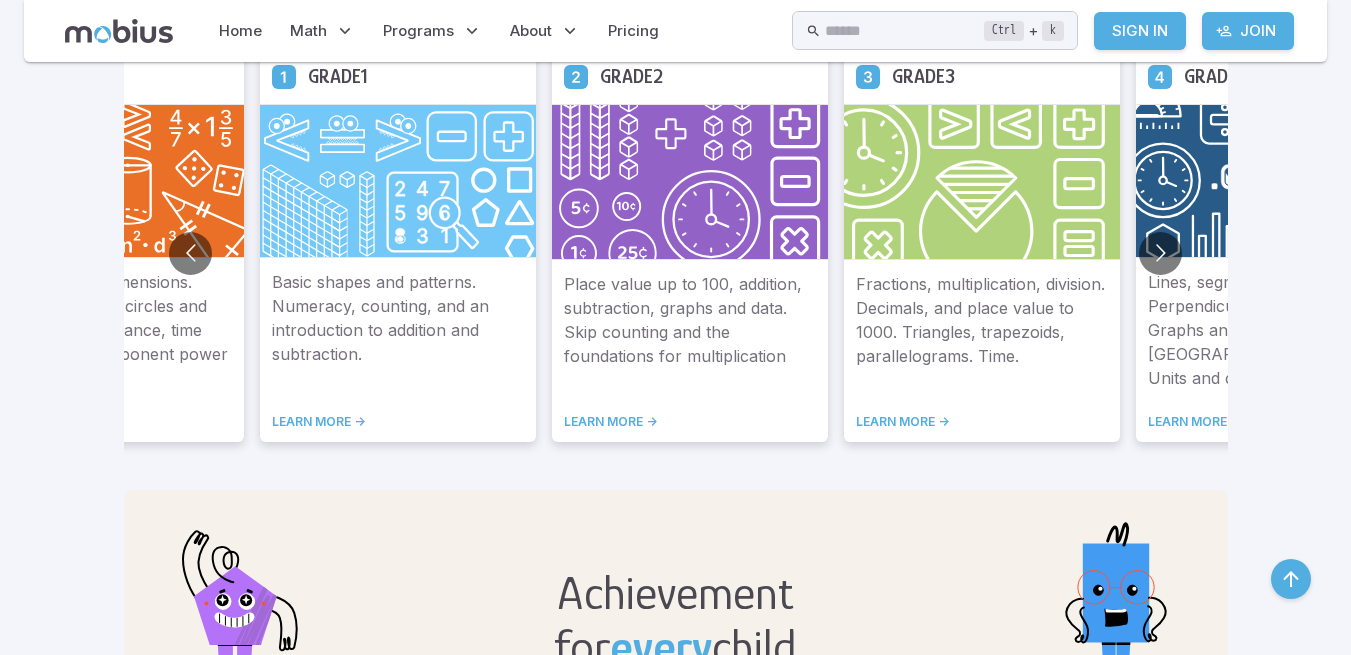 click at bounding box center (1160, 253) 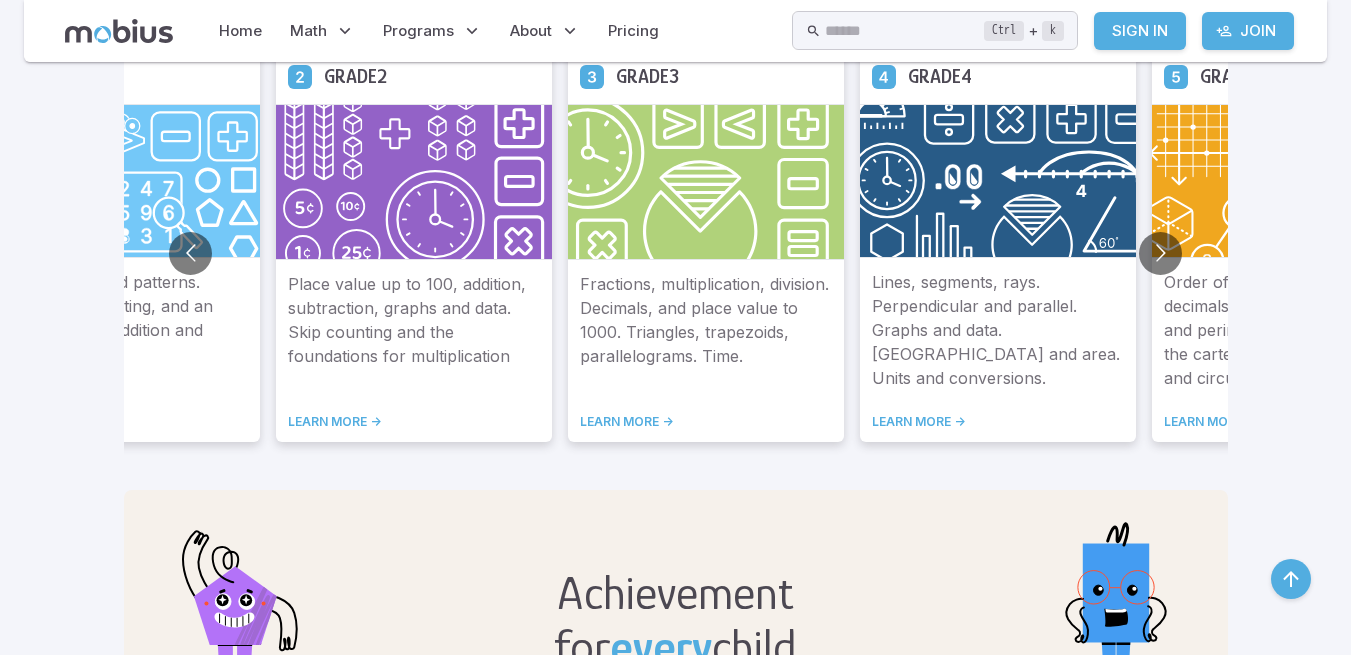 click at bounding box center [1160, 253] 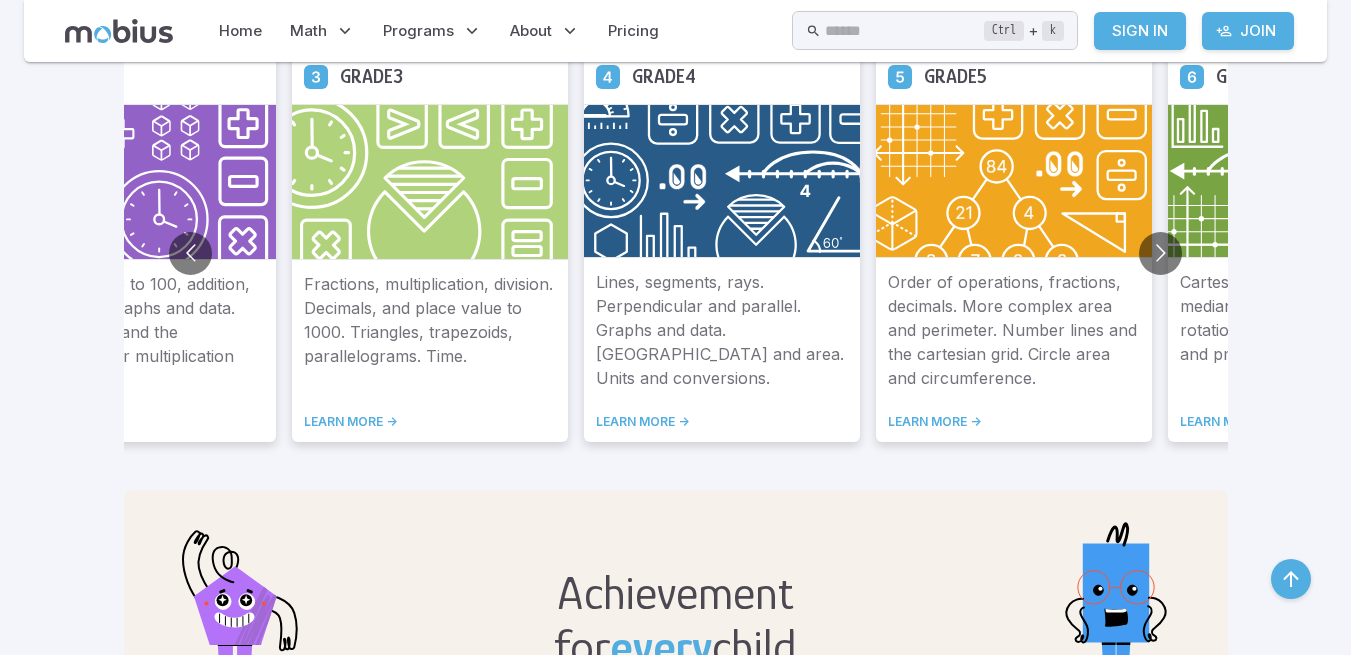 click at bounding box center [1160, 253] 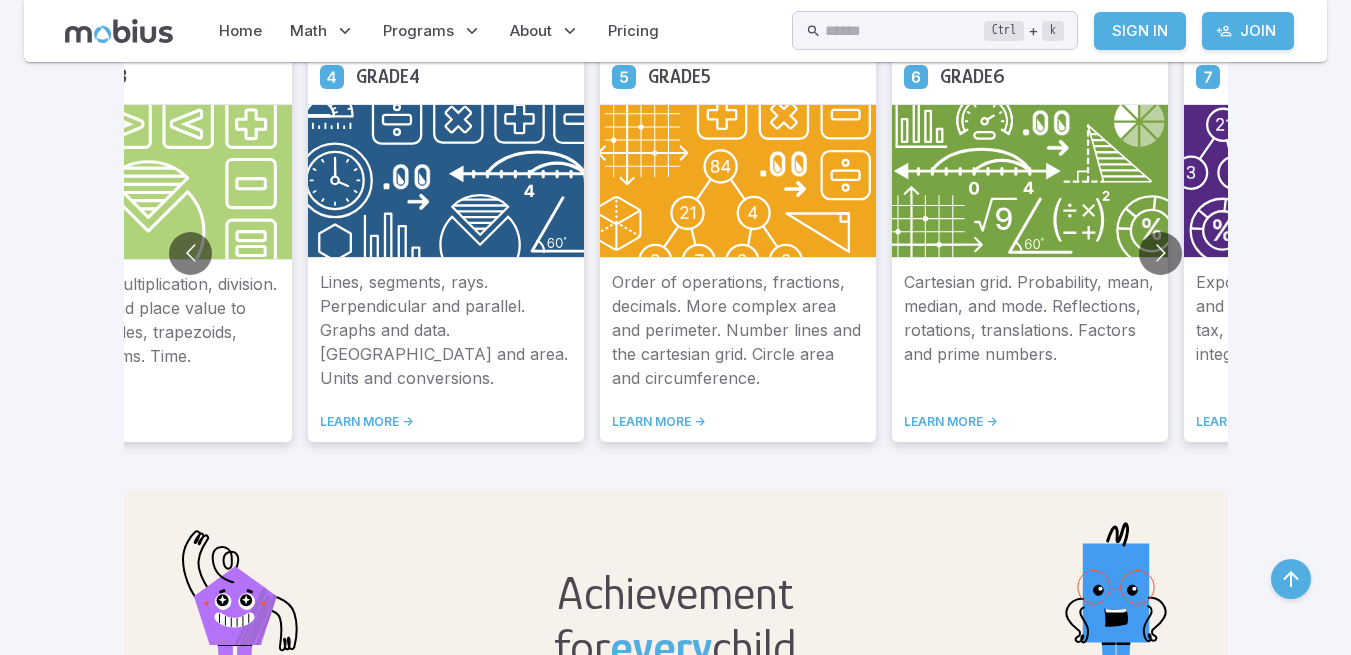 click on "LEARN MORE ->" at bounding box center (1030, 422) 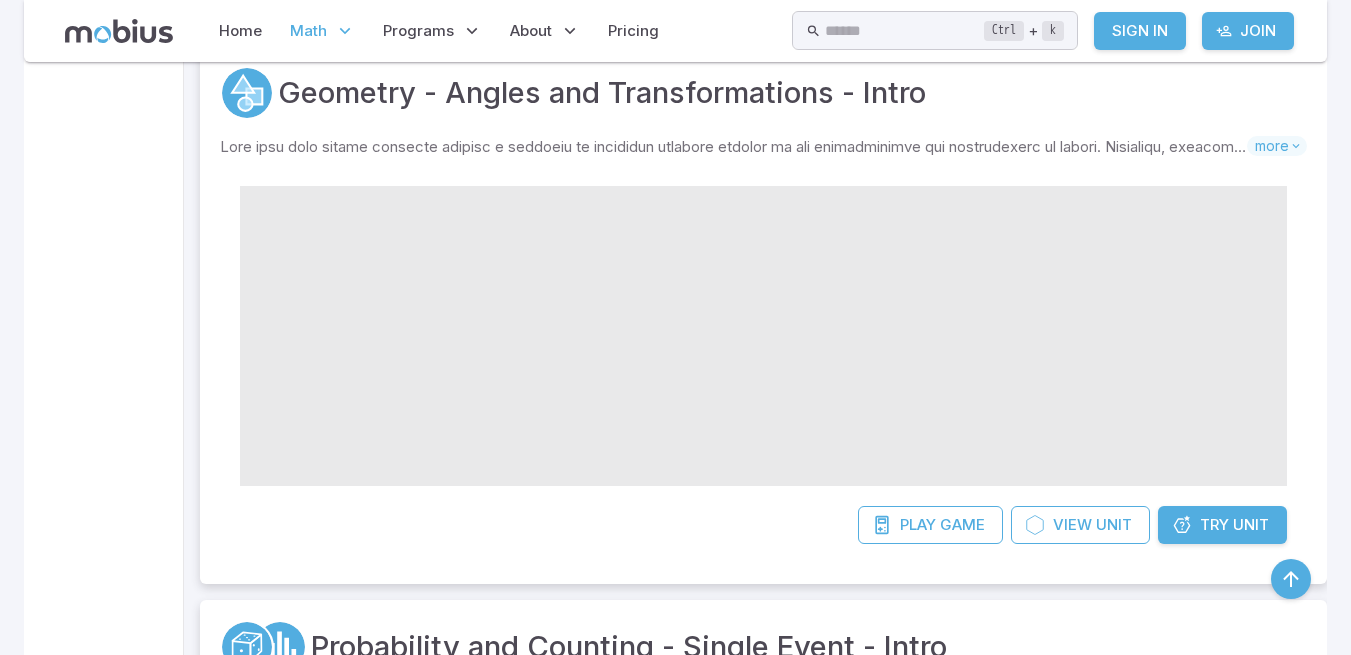 scroll, scrollTop: 6242, scrollLeft: 0, axis: vertical 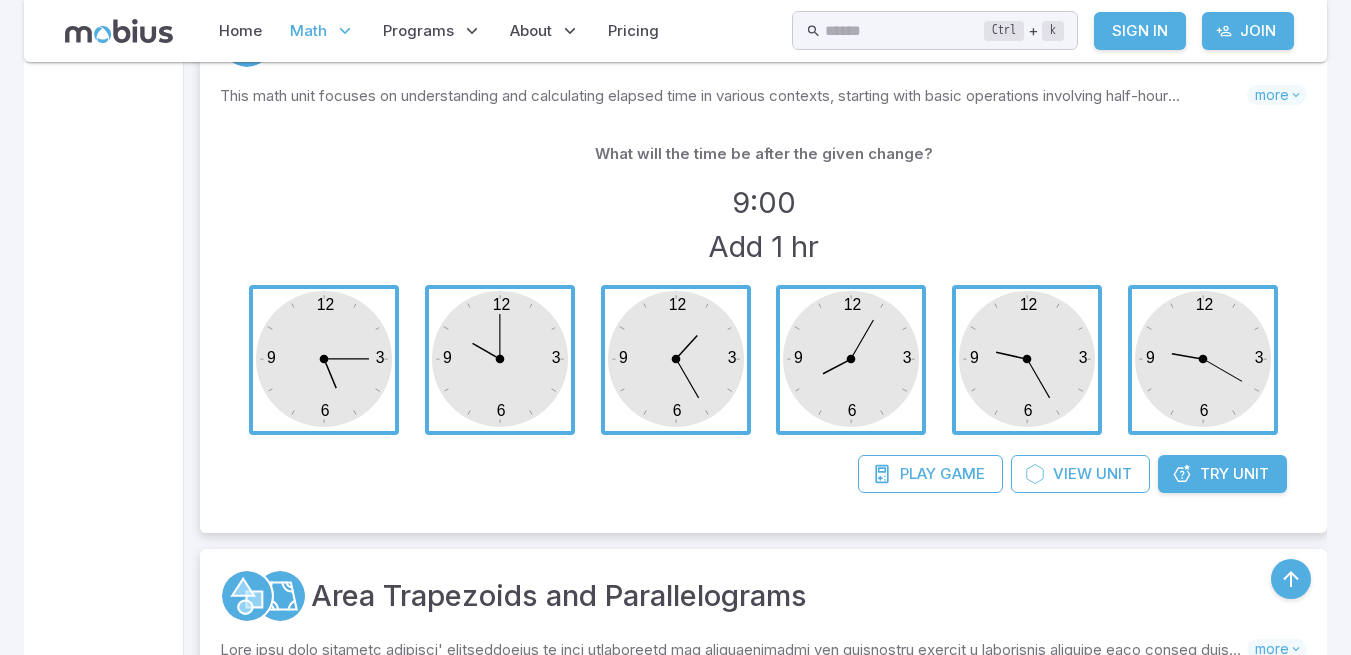 click on "Try Unit" at bounding box center [1222, 474] 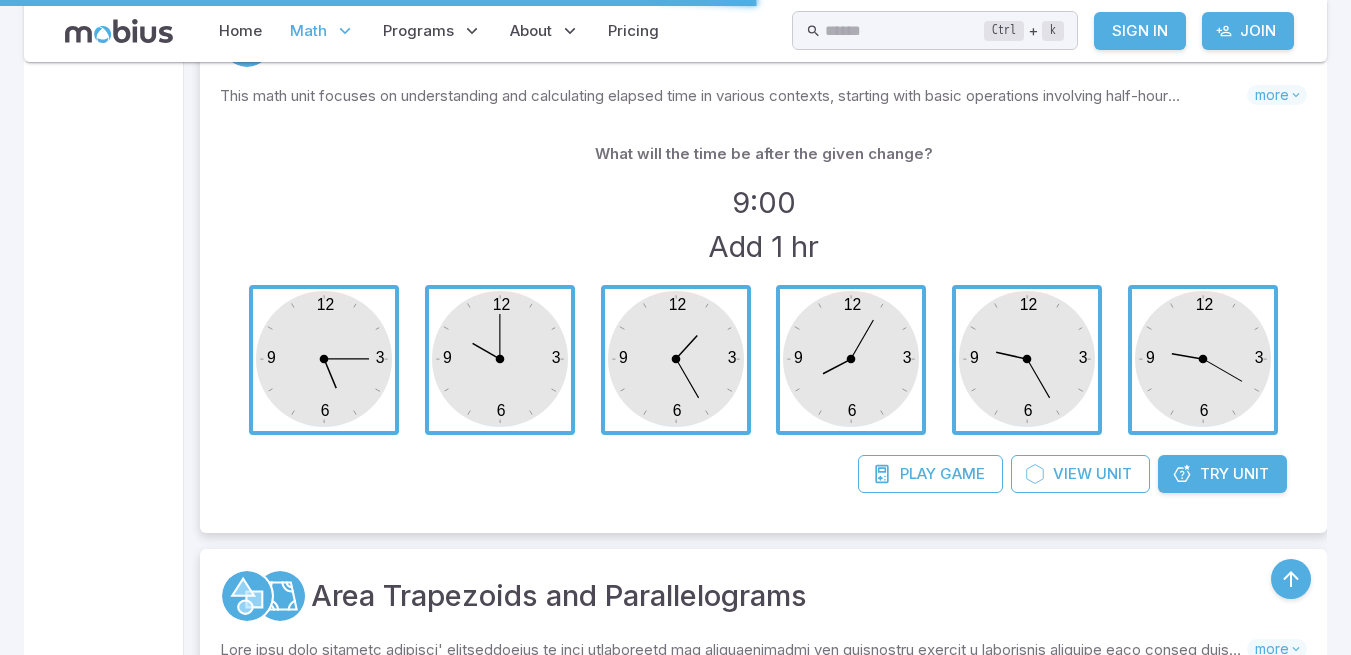scroll, scrollTop: 0, scrollLeft: 0, axis: both 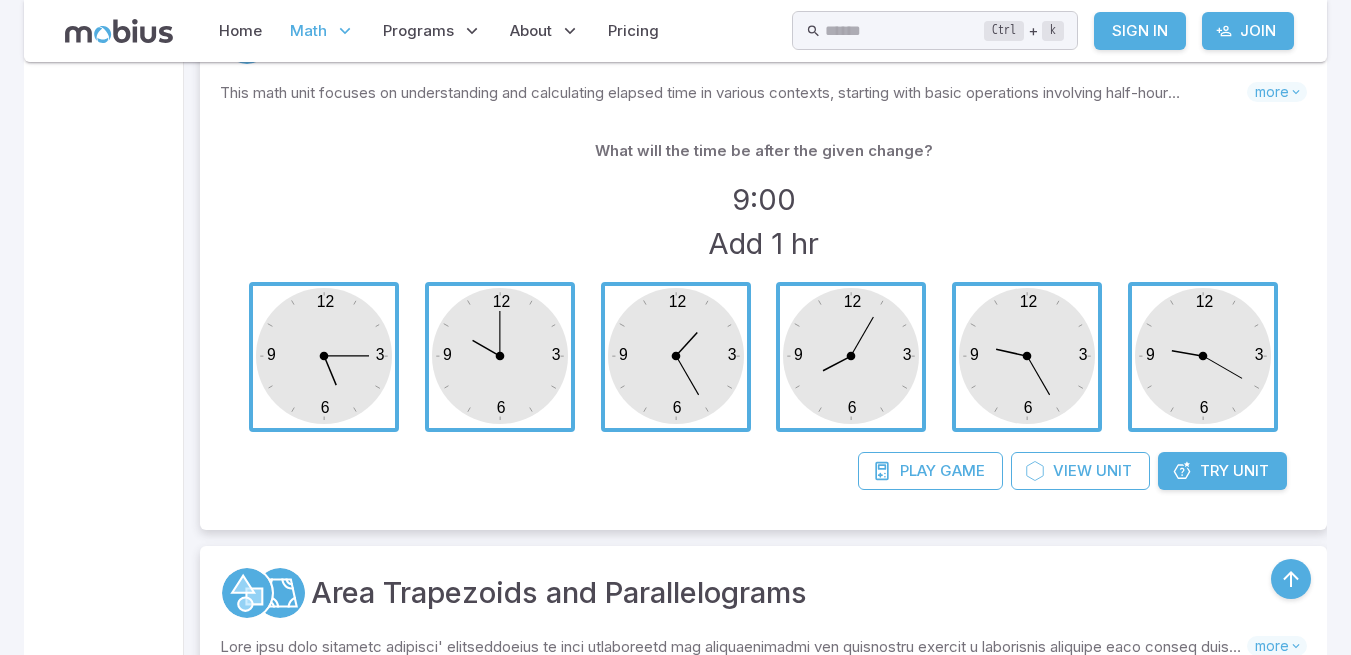 click on "Try" at bounding box center [1214, 471] 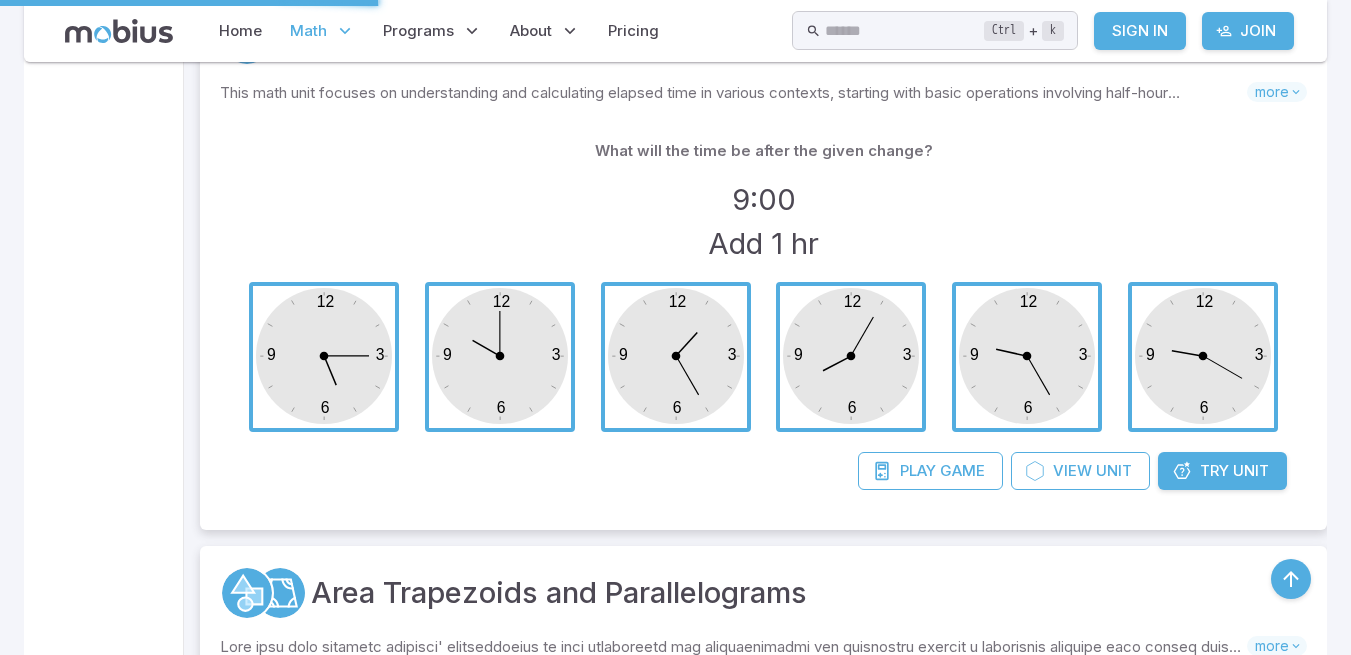 scroll, scrollTop: 0, scrollLeft: 0, axis: both 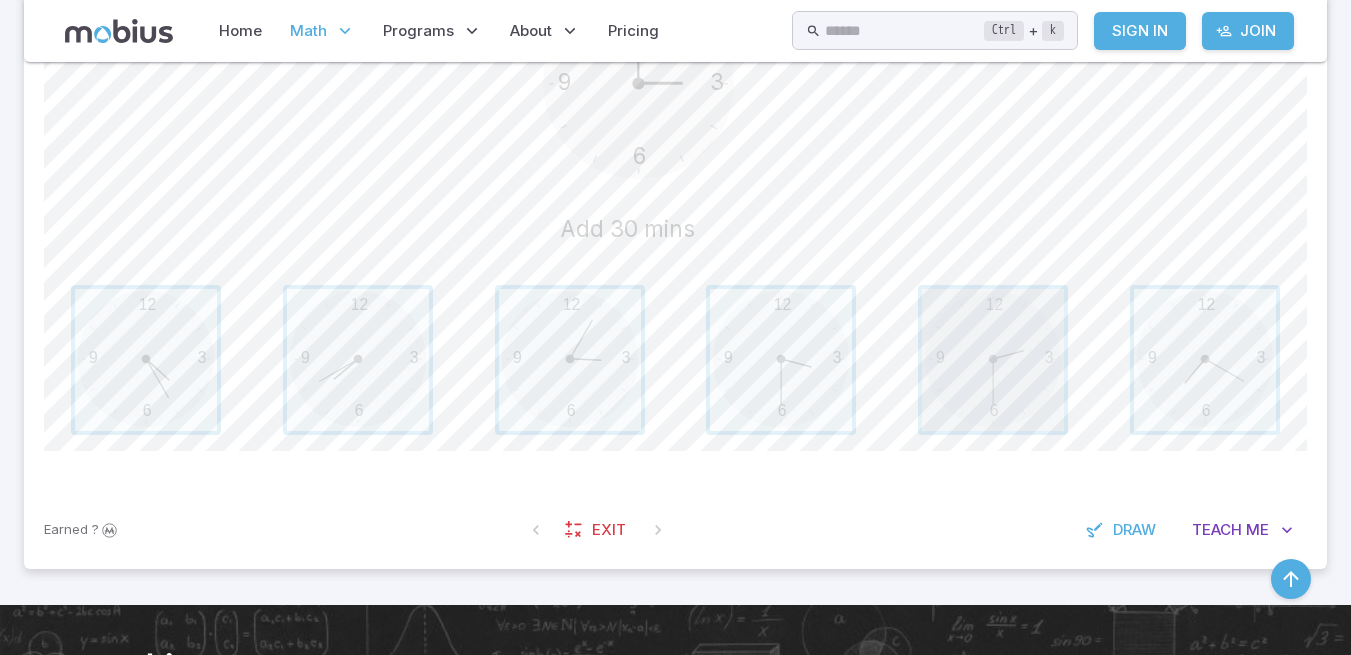 click at bounding box center [993, 360] 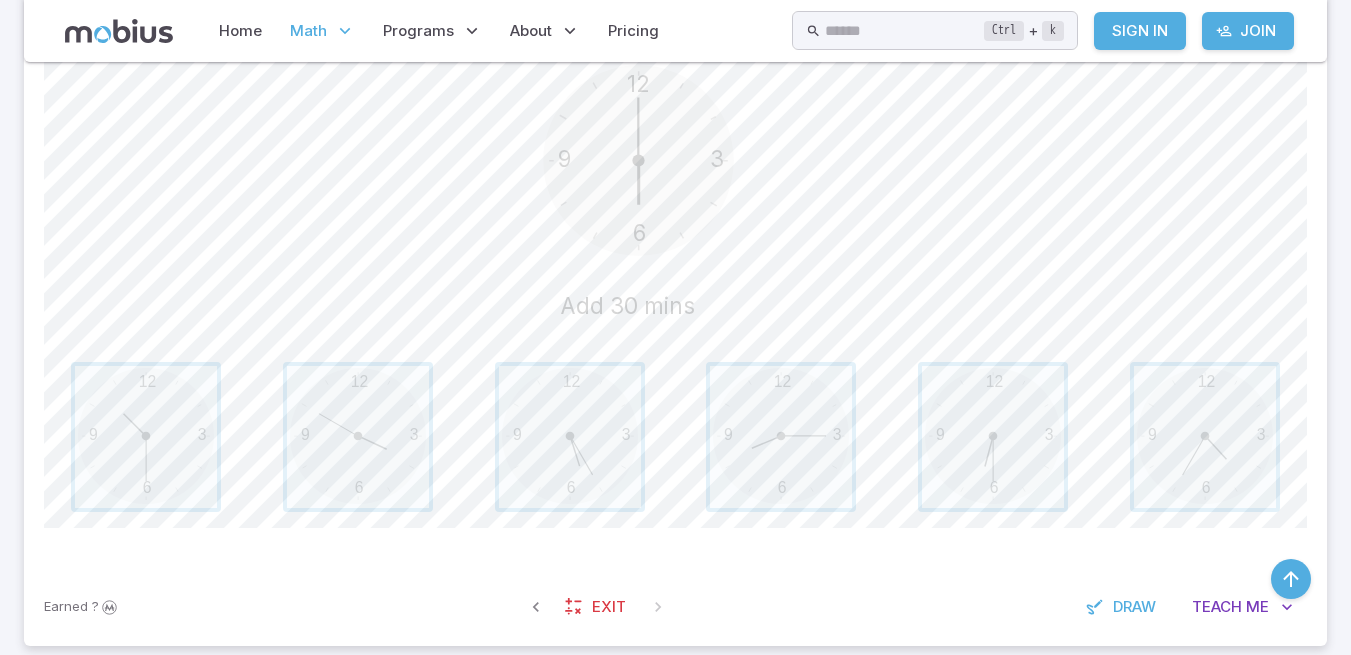 scroll, scrollTop: 578, scrollLeft: 0, axis: vertical 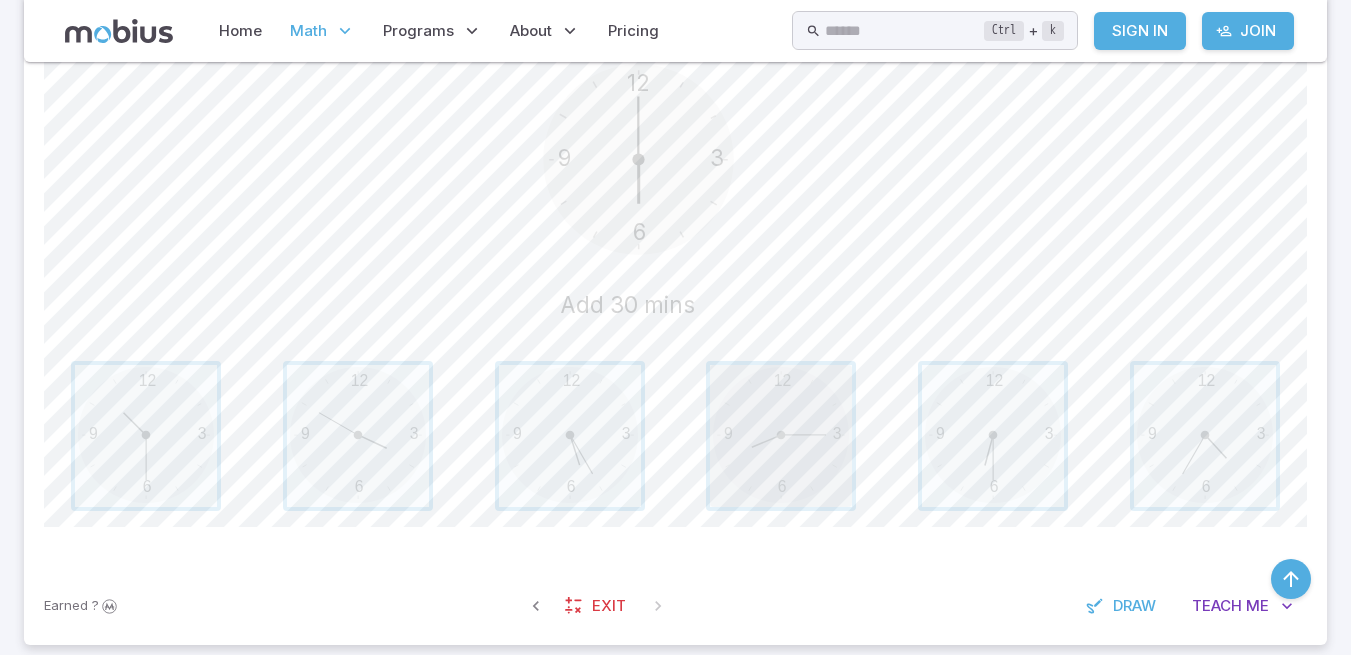 click at bounding box center (781, 436) 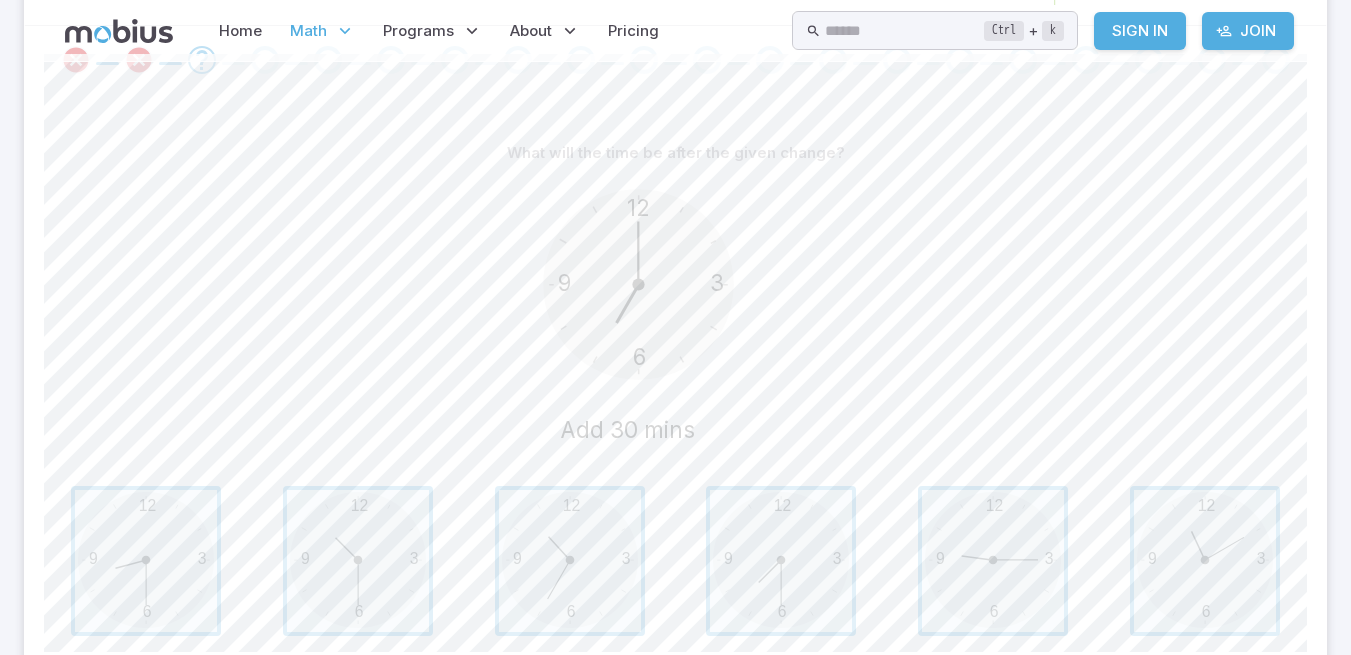 scroll, scrollTop: 0, scrollLeft: 0, axis: both 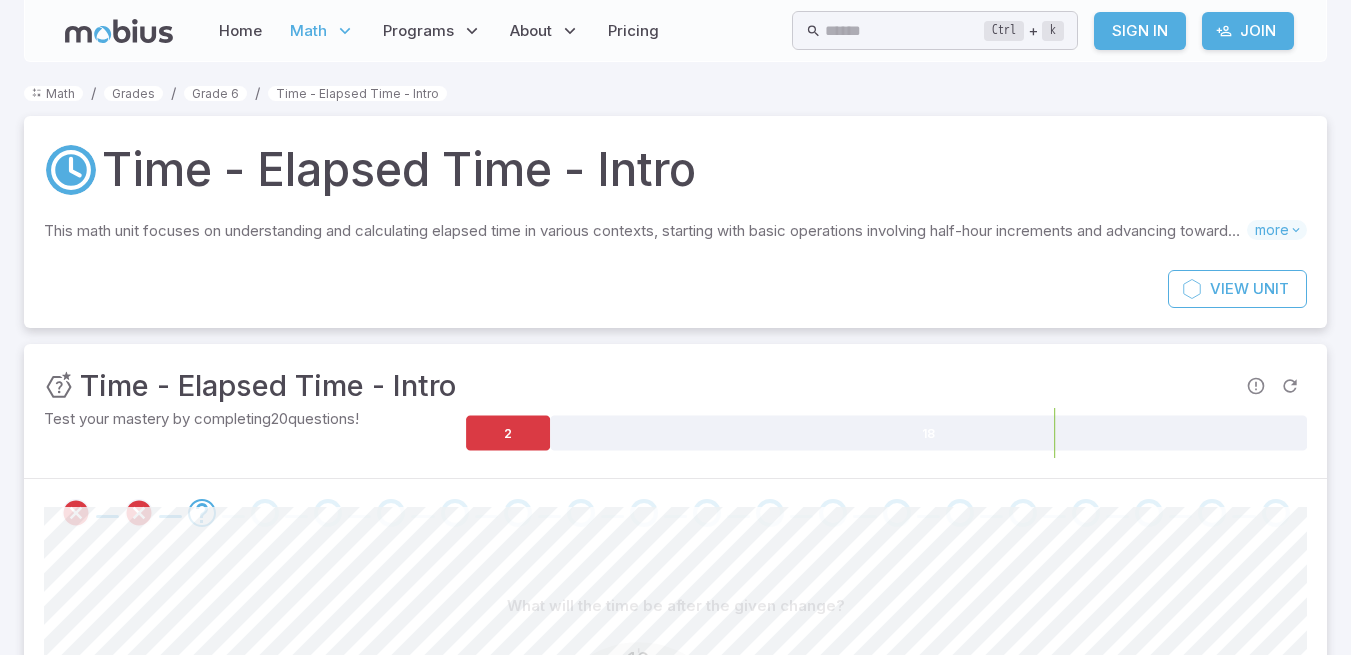 click on "Grade 6" at bounding box center (215, 93) 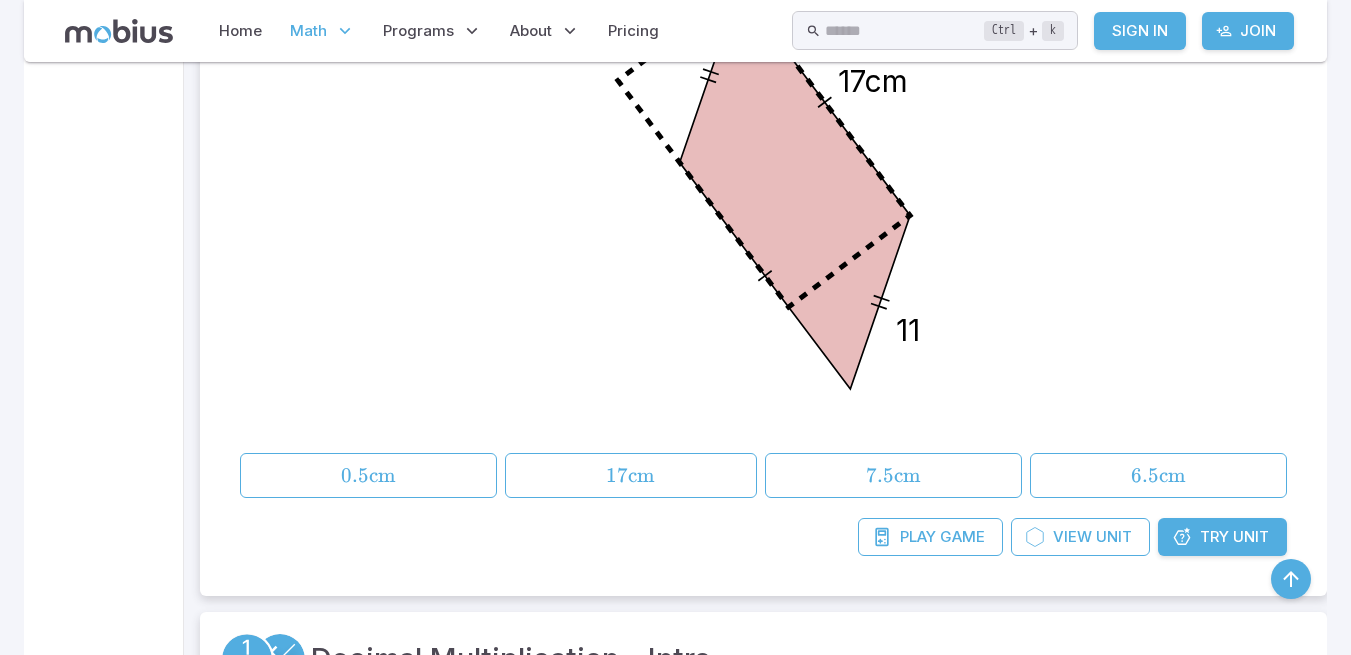 scroll, scrollTop: 15182, scrollLeft: 0, axis: vertical 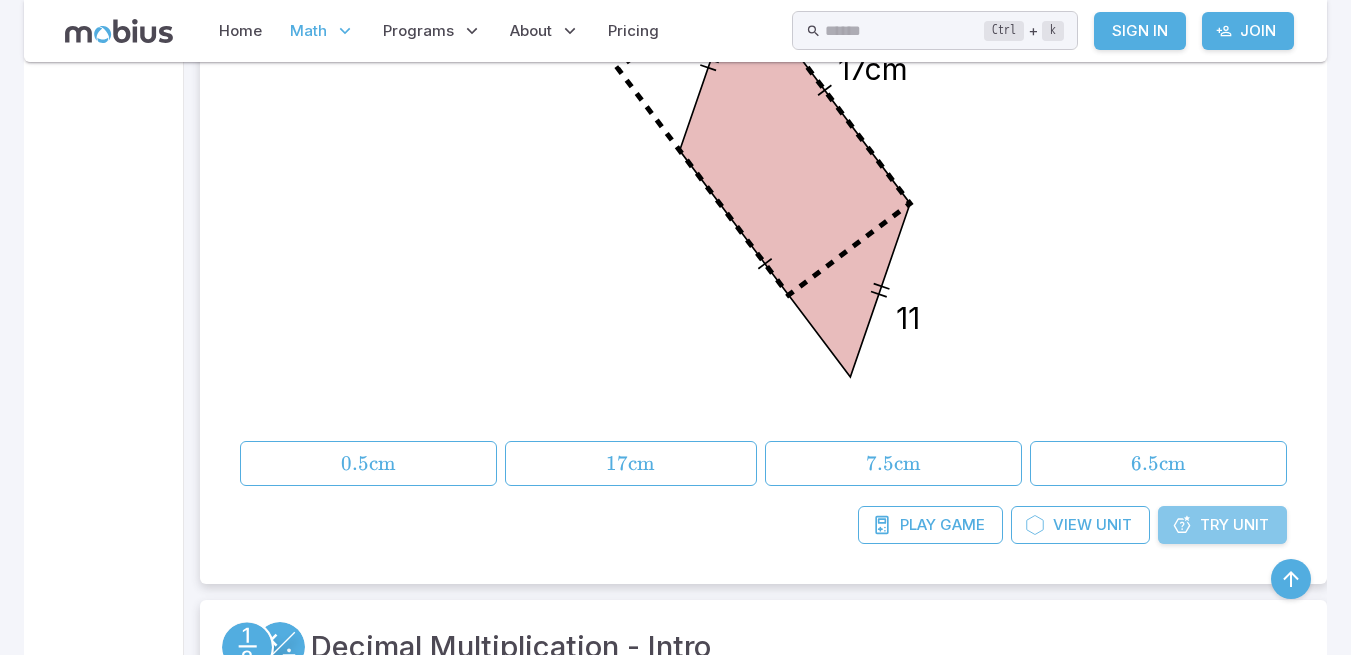 click on "Try Unit" at bounding box center [1222, 525] 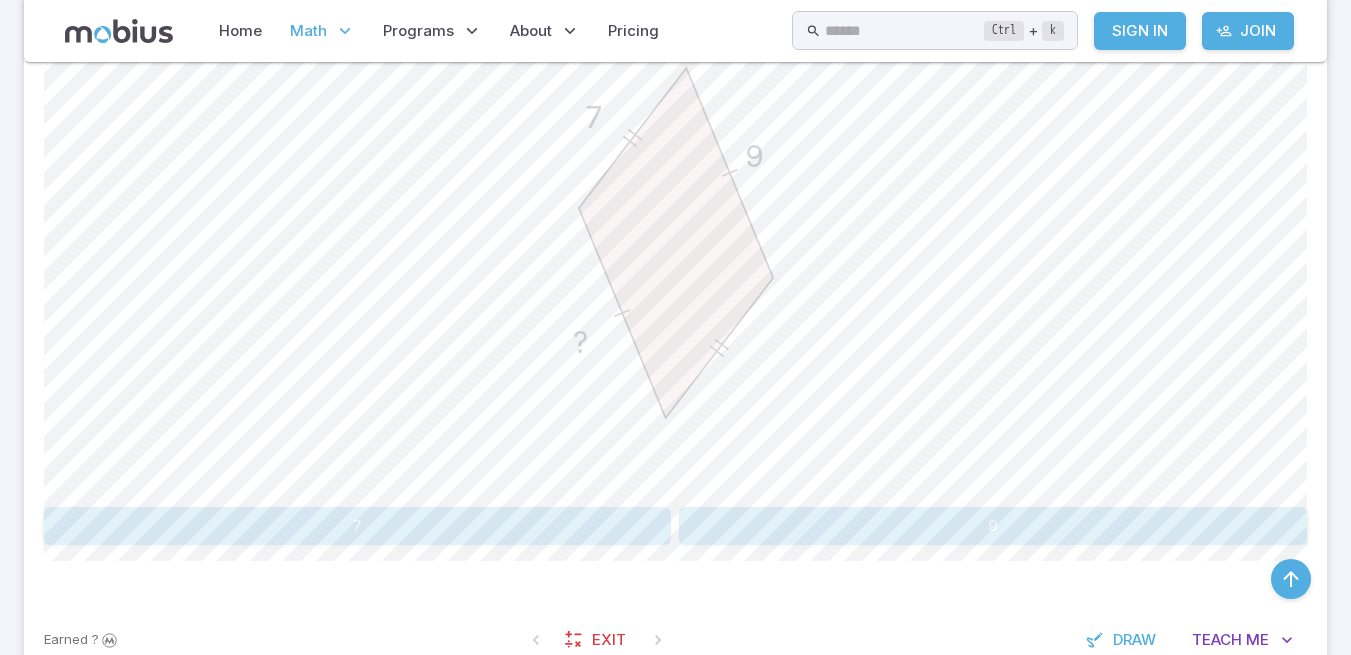 scroll, scrollTop: 633, scrollLeft: 0, axis: vertical 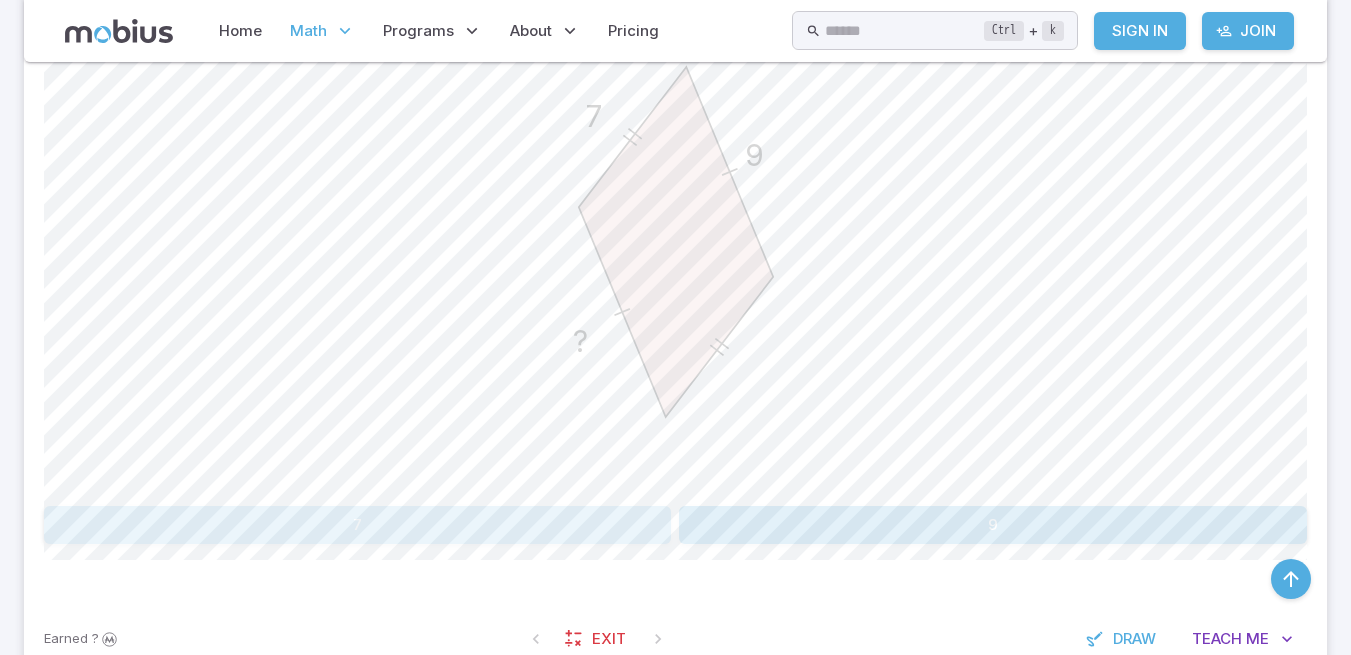 click on "7" at bounding box center (357, 525) 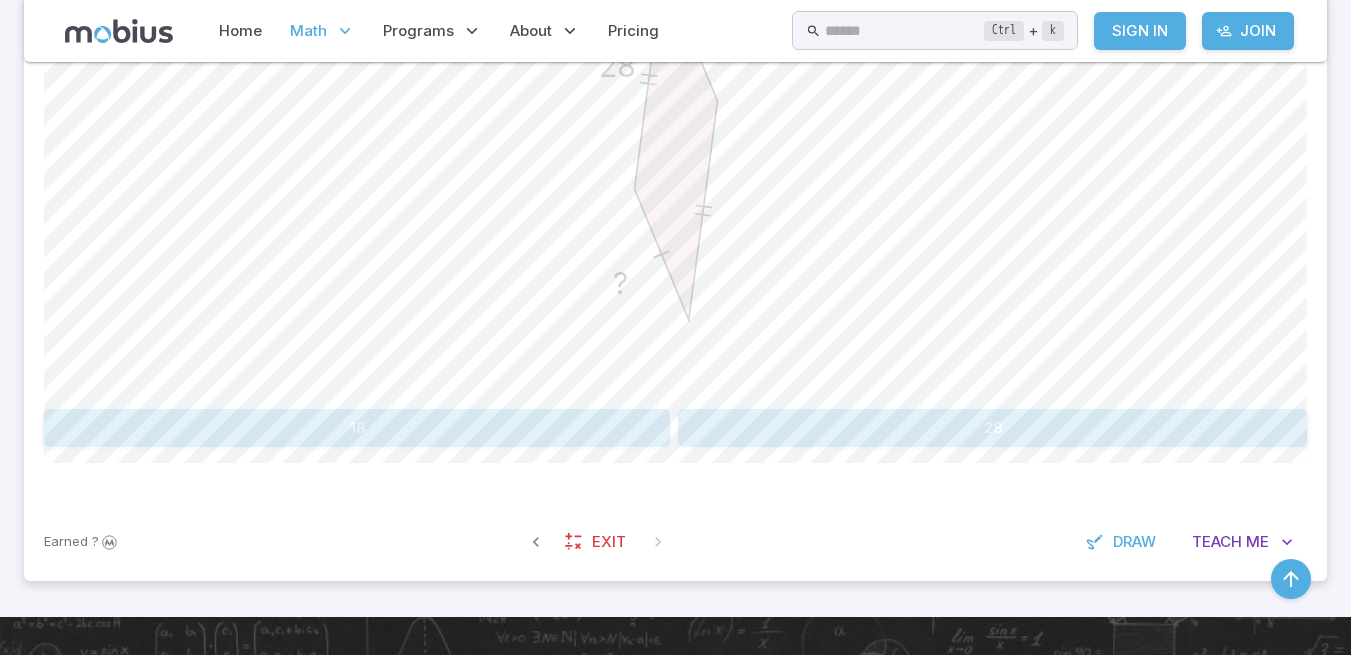 scroll, scrollTop: 744, scrollLeft: 0, axis: vertical 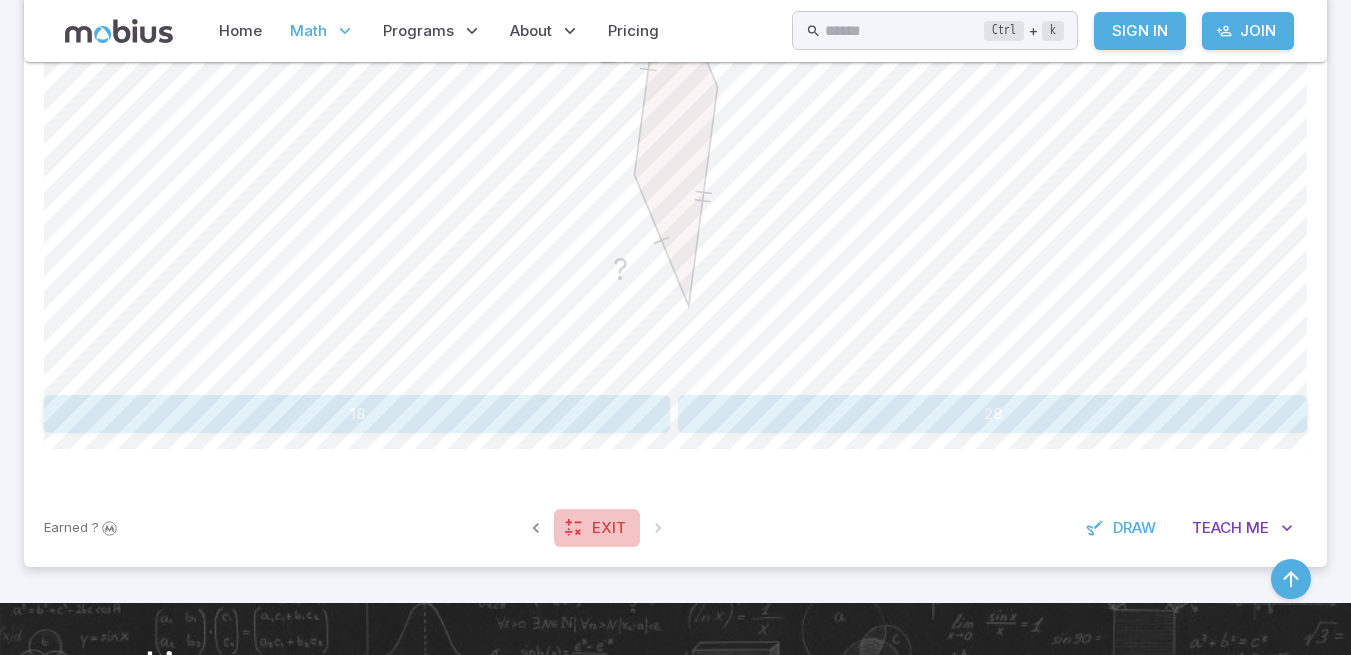 click on "Exit" at bounding box center (609, 528) 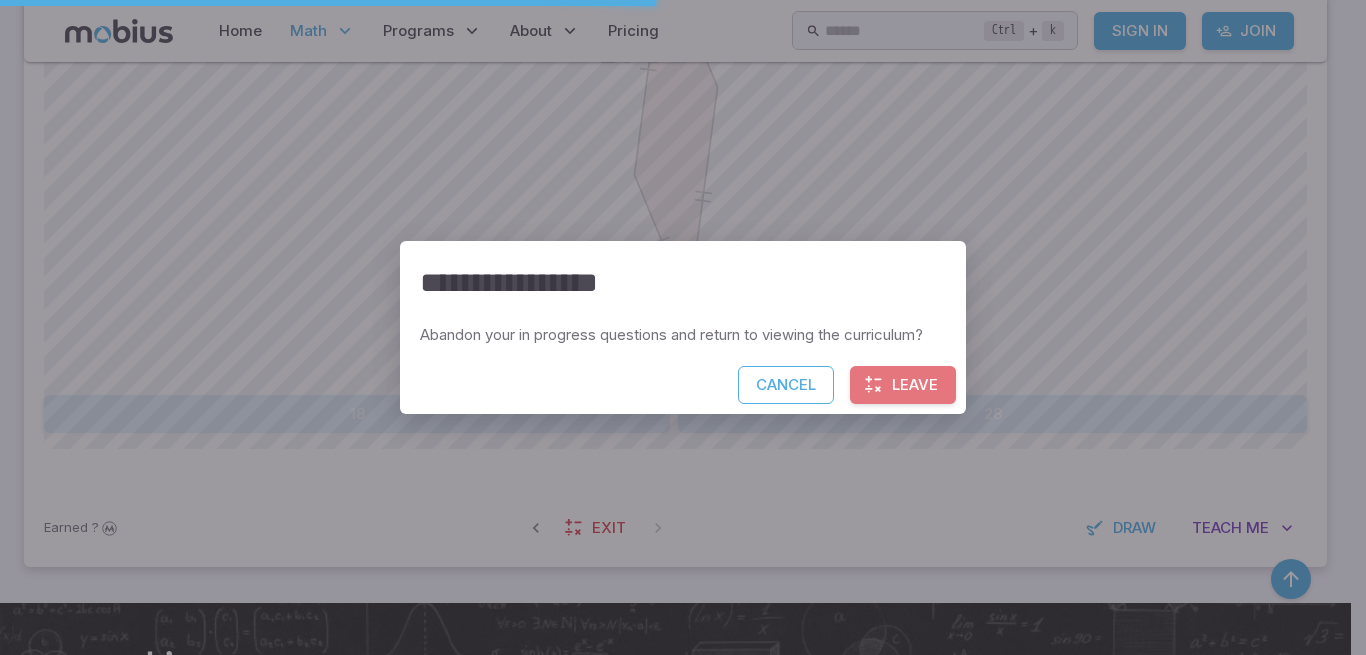 click on "Leave" at bounding box center [903, 385] 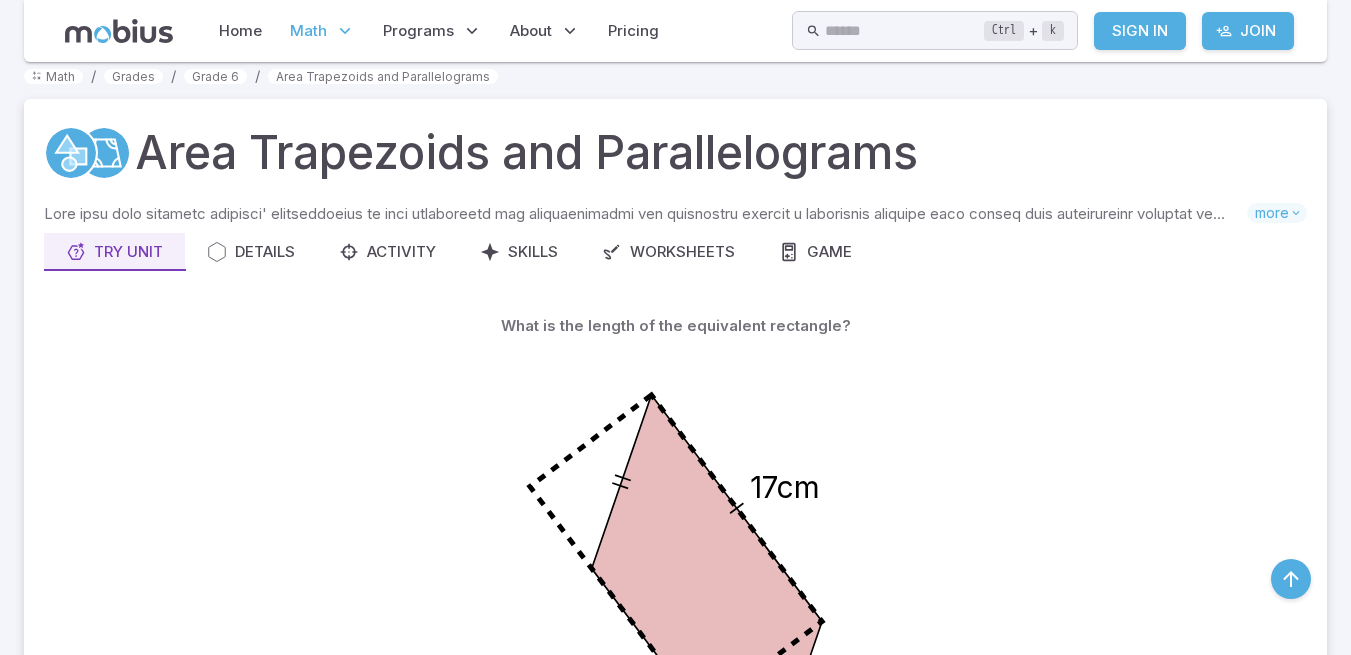 scroll, scrollTop: 415, scrollLeft: 0, axis: vertical 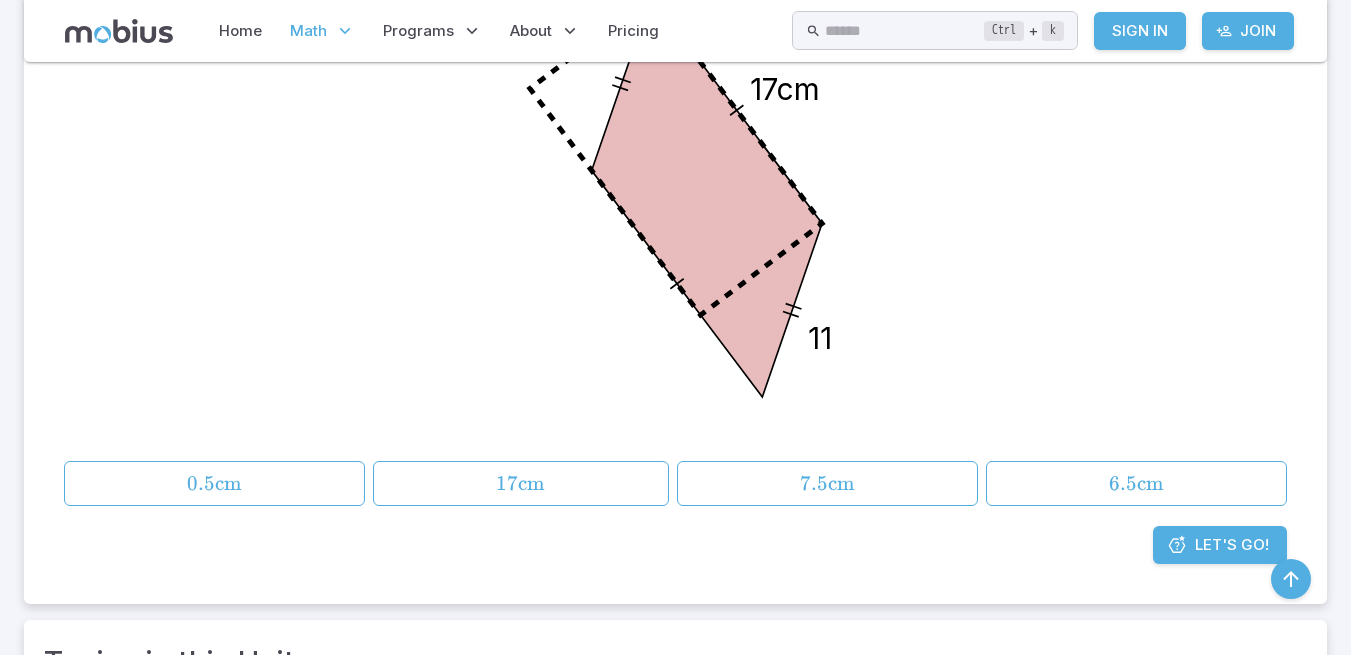 click on "7.5" at bounding box center (814, 483) 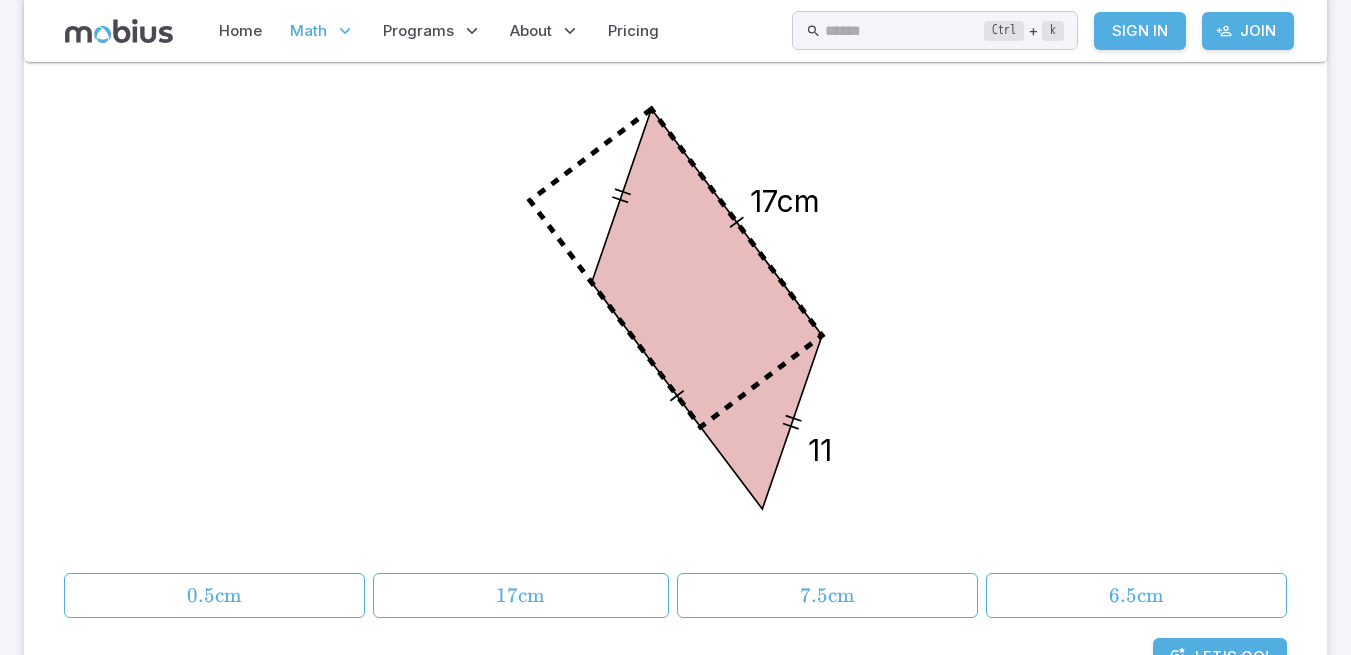 scroll, scrollTop: 301, scrollLeft: 0, axis: vertical 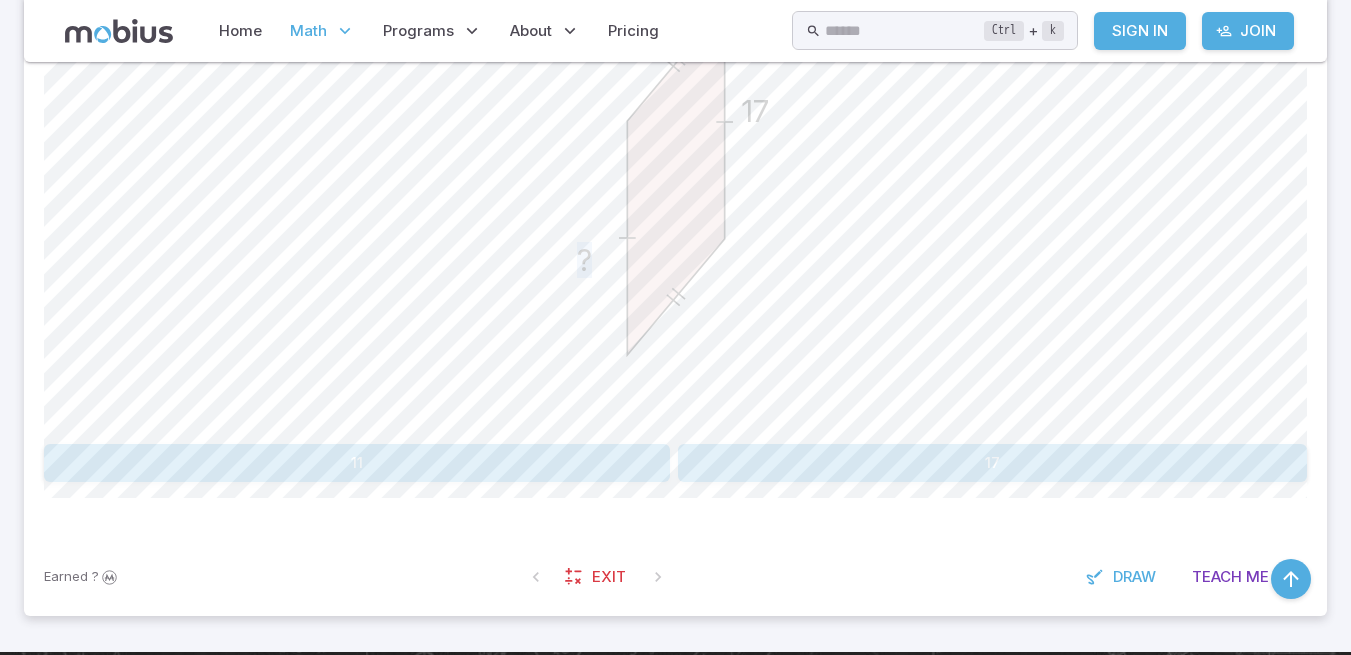 drag, startPoint x: 928, startPoint y: 439, endPoint x: 931, endPoint y: 458, distance: 19.235384 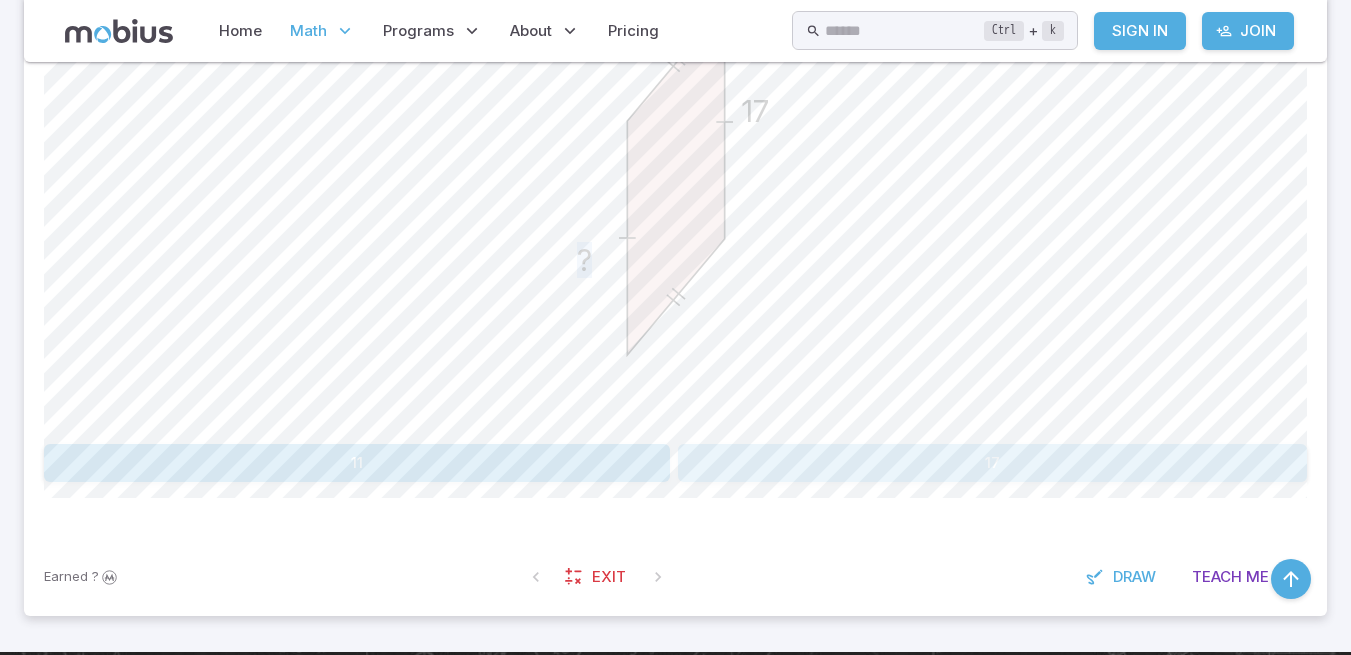 click on "17" at bounding box center [992, 463] 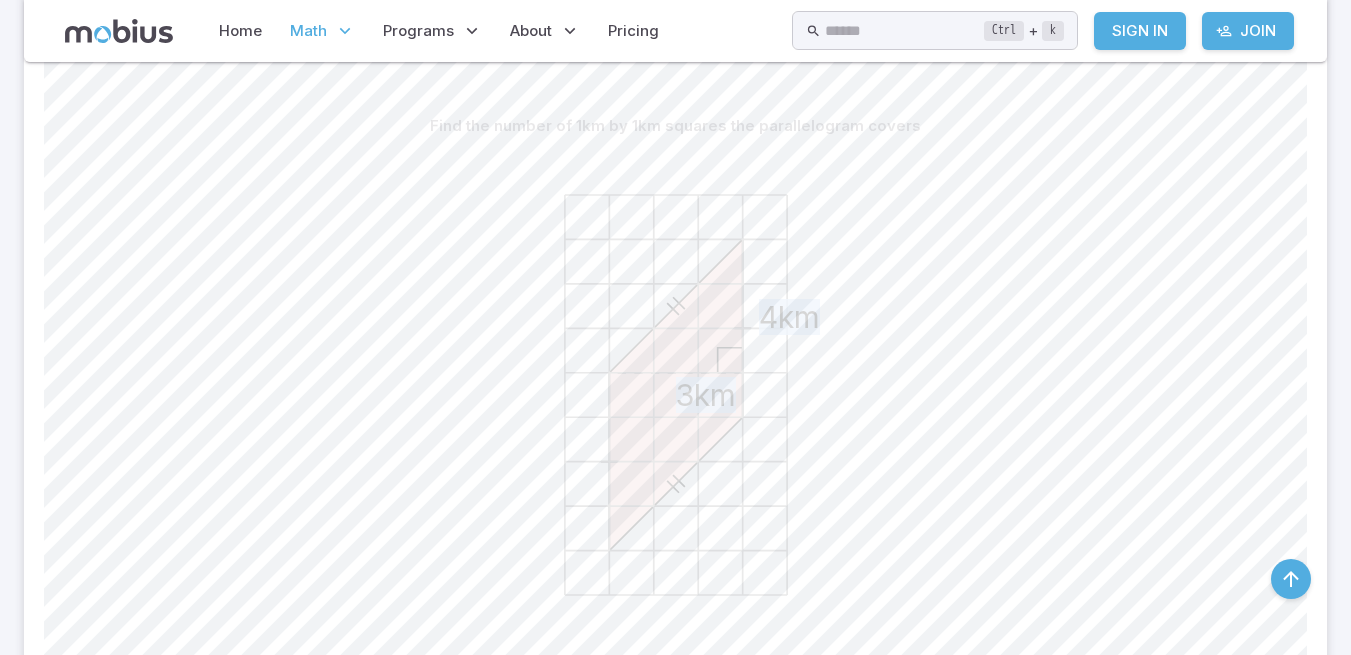 scroll, scrollTop: 463, scrollLeft: 0, axis: vertical 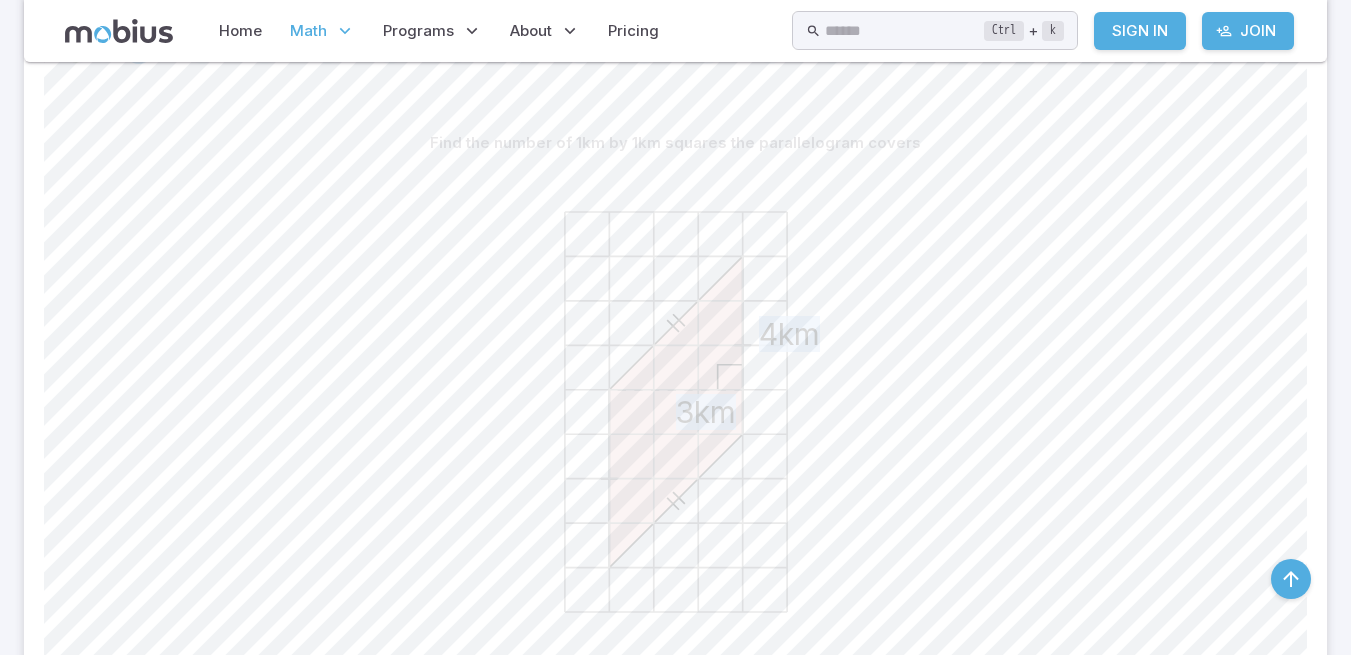 click on "4km 3km" 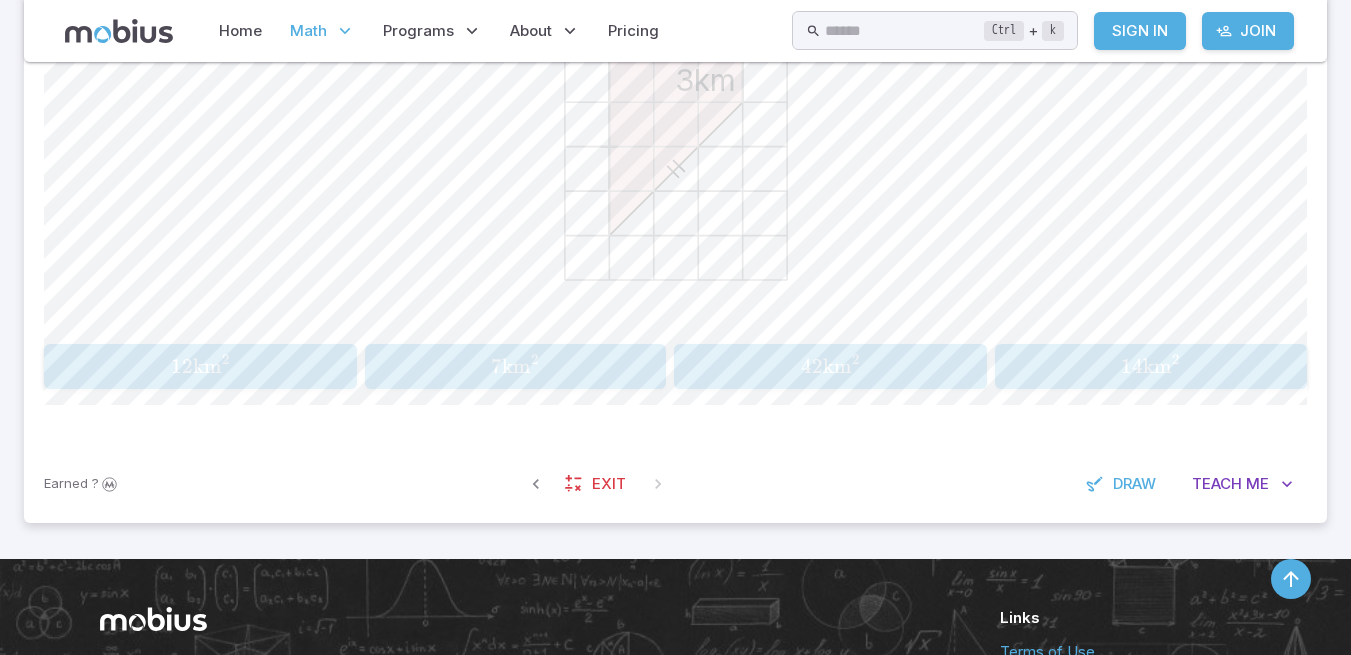 scroll, scrollTop: 796, scrollLeft: 0, axis: vertical 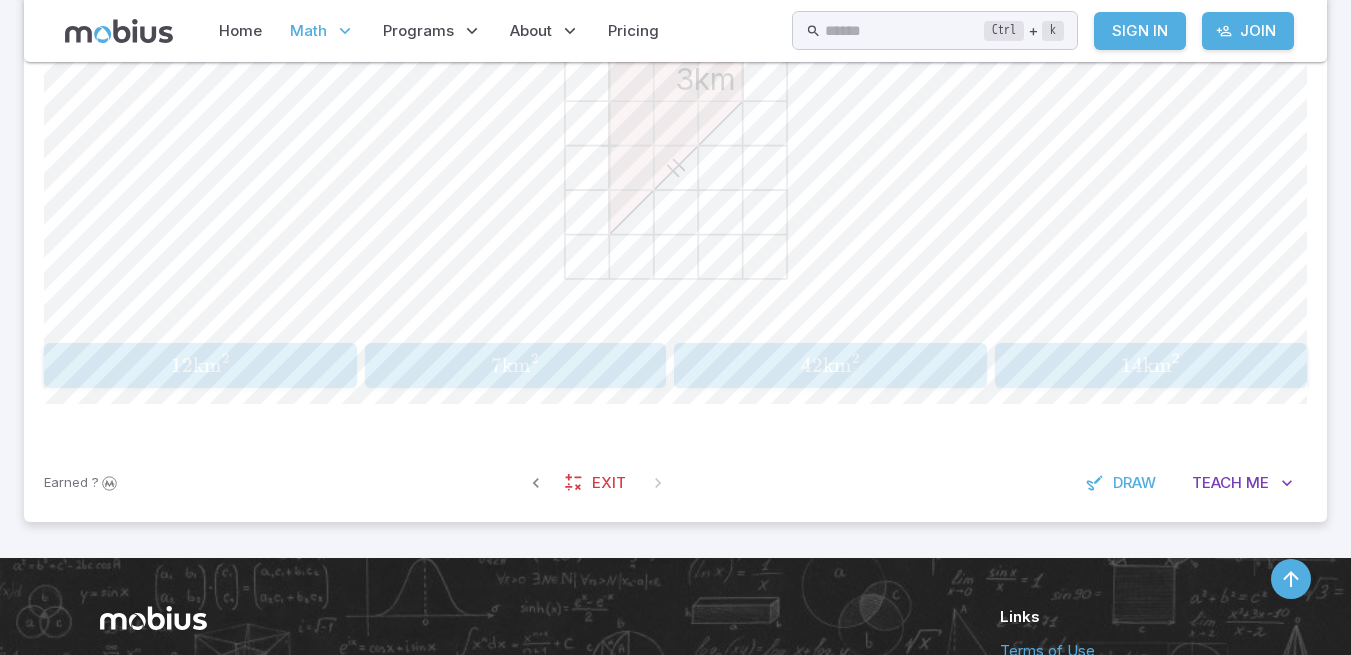 click on "Teach" at bounding box center (1217, 483) 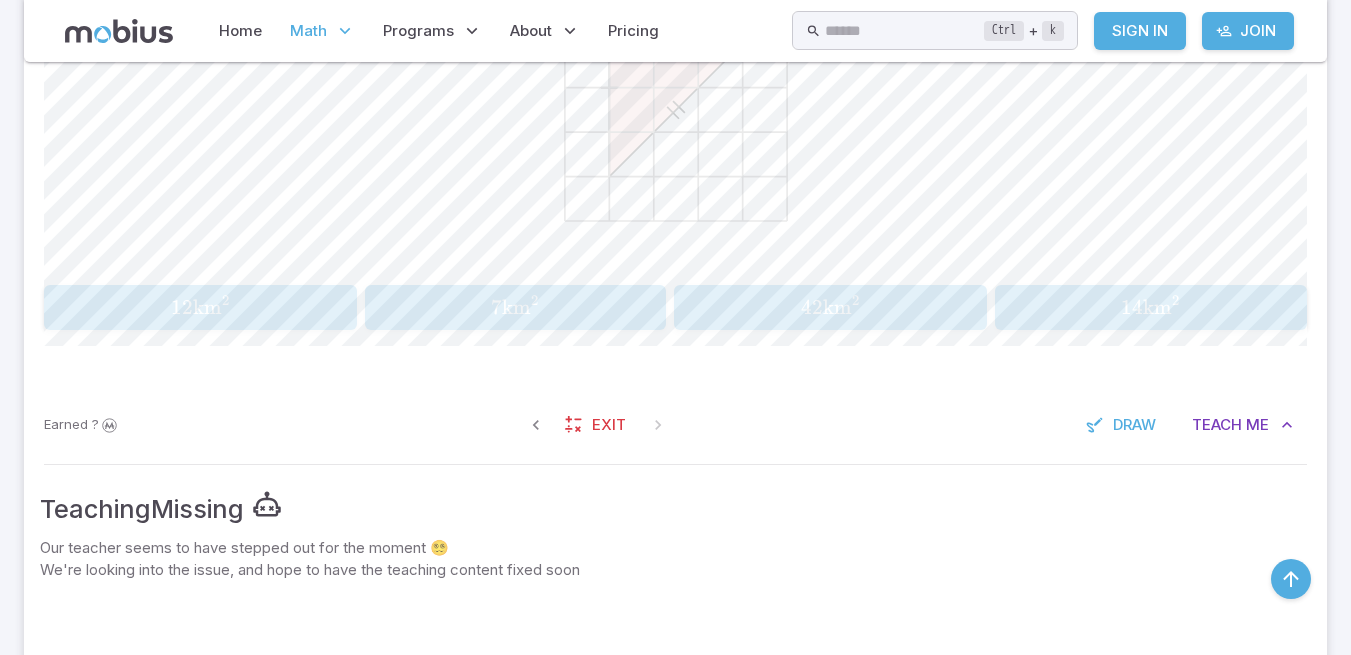 scroll, scrollTop: 855, scrollLeft: 0, axis: vertical 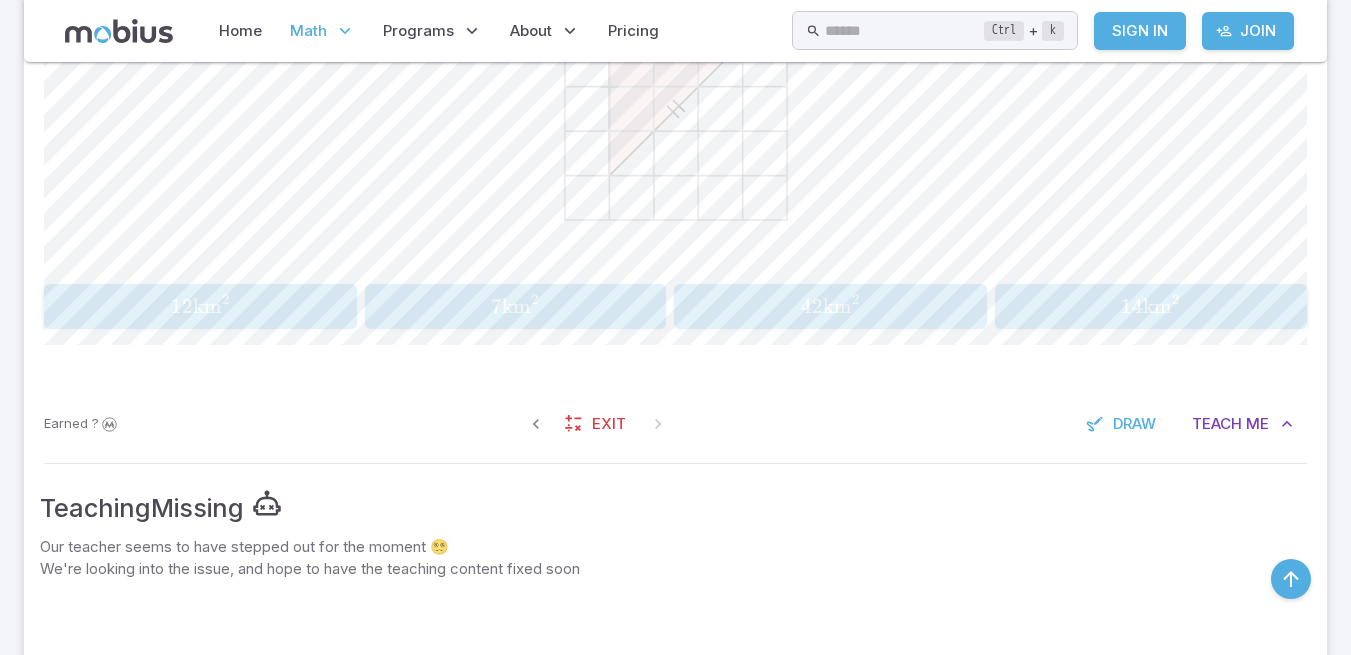 click on "Our teacher seems to have stepped out for the moment 😵‍💫" at bounding box center (675, 547) 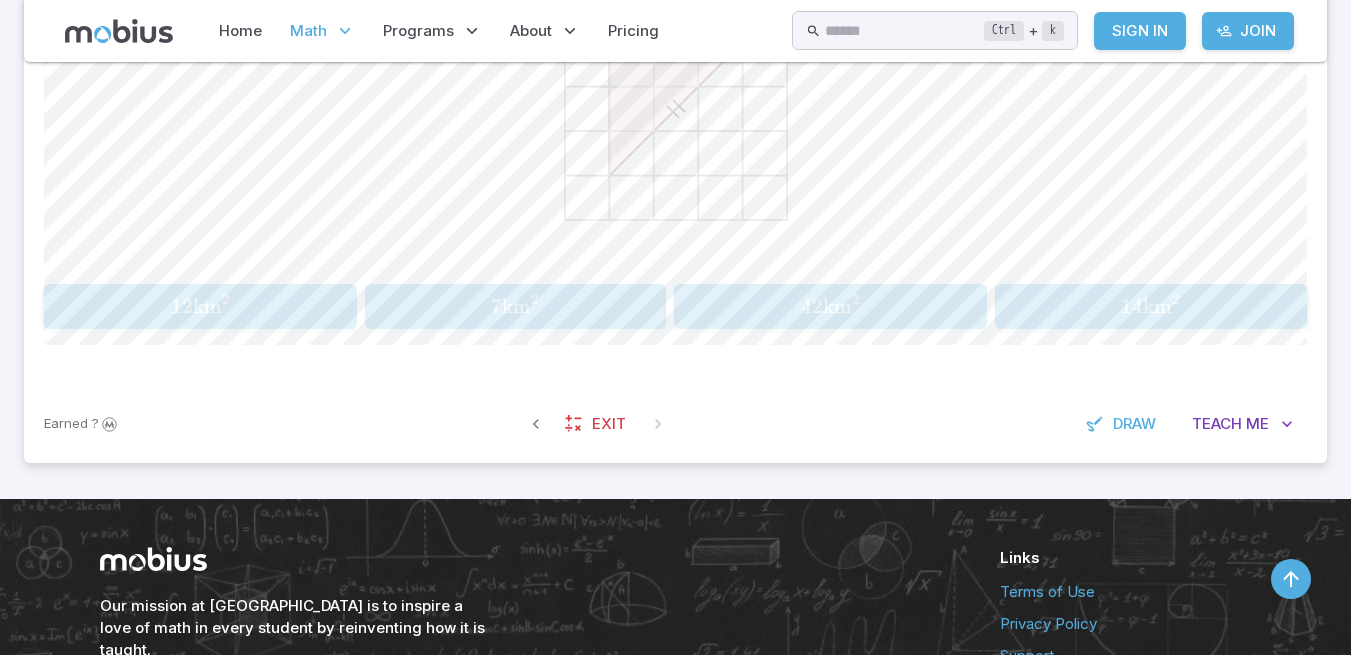 click on "Me" at bounding box center (1257, 424) 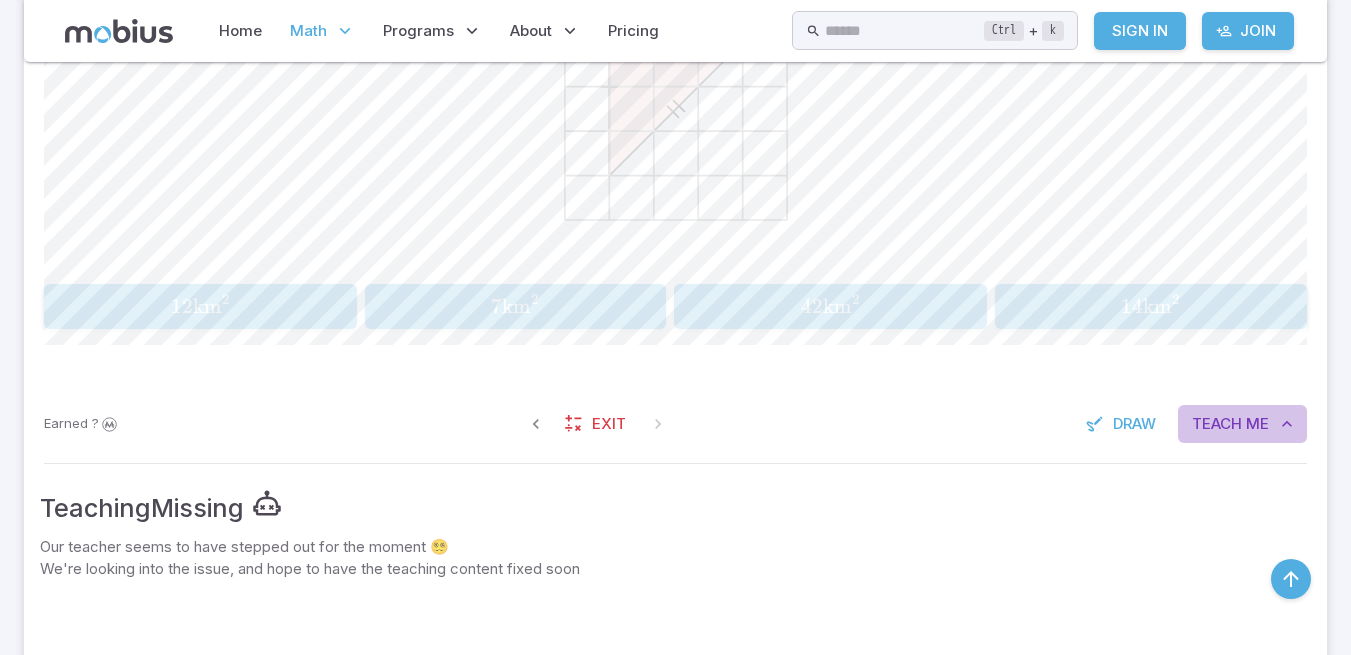click on "Me" at bounding box center [1257, 424] 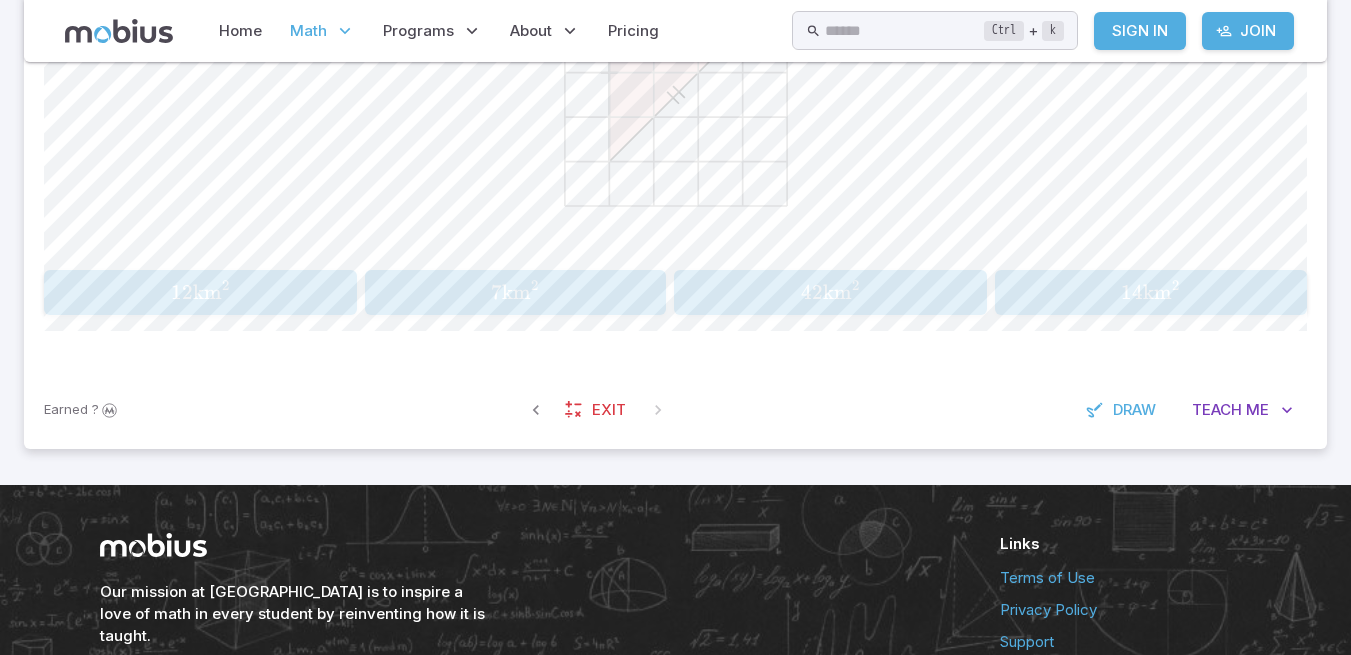 scroll, scrollTop: 977, scrollLeft: 0, axis: vertical 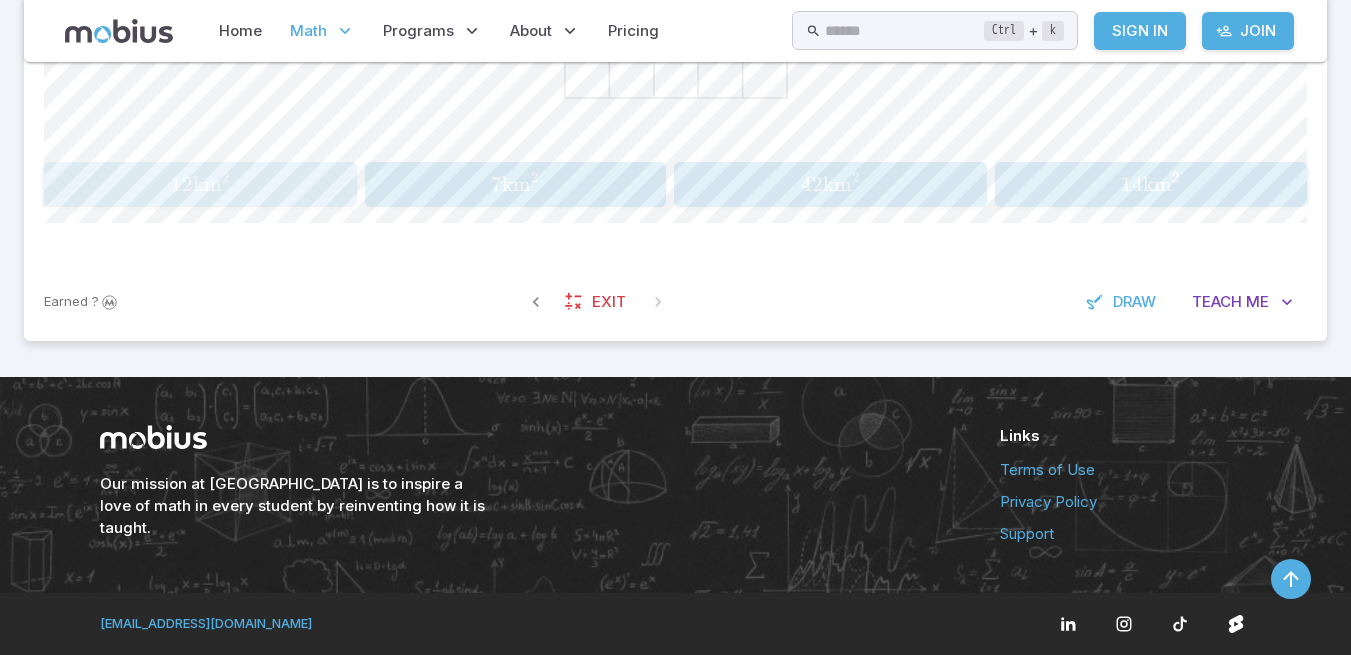 click on "12 km 2" at bounding box center [200, 184] 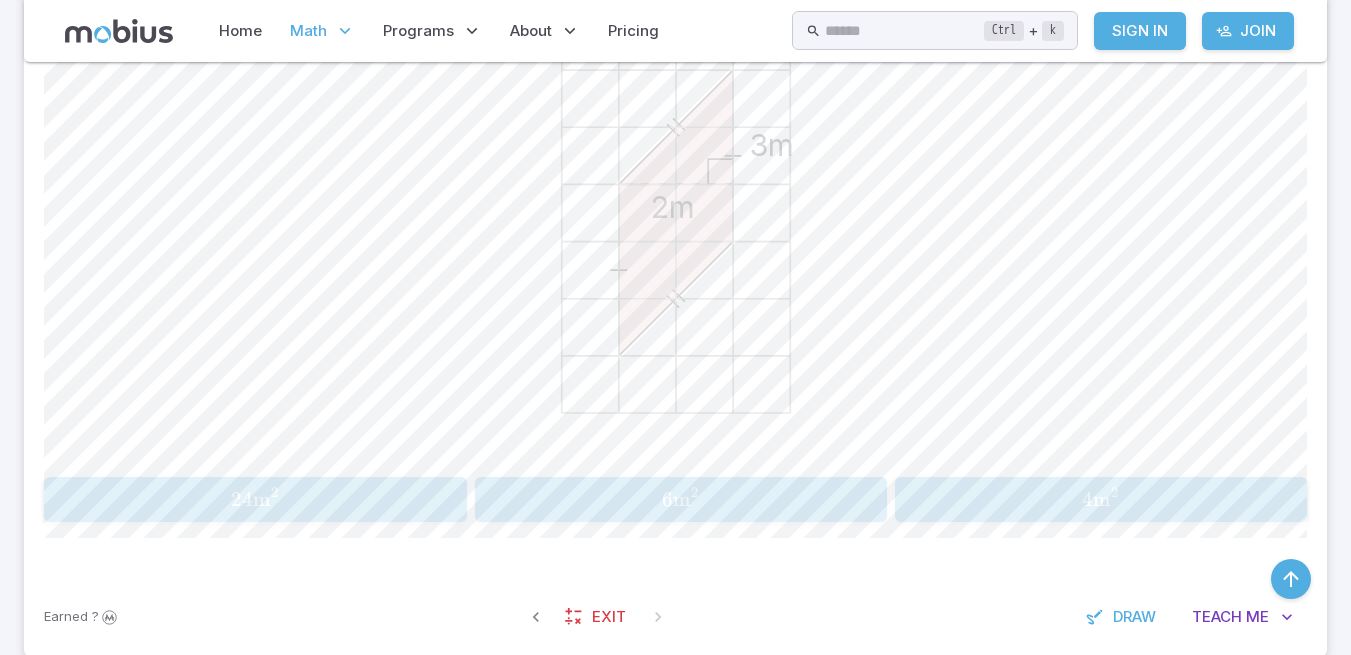 scroll, scrollTop: 812, scrollLeft: 0, axis: vertical 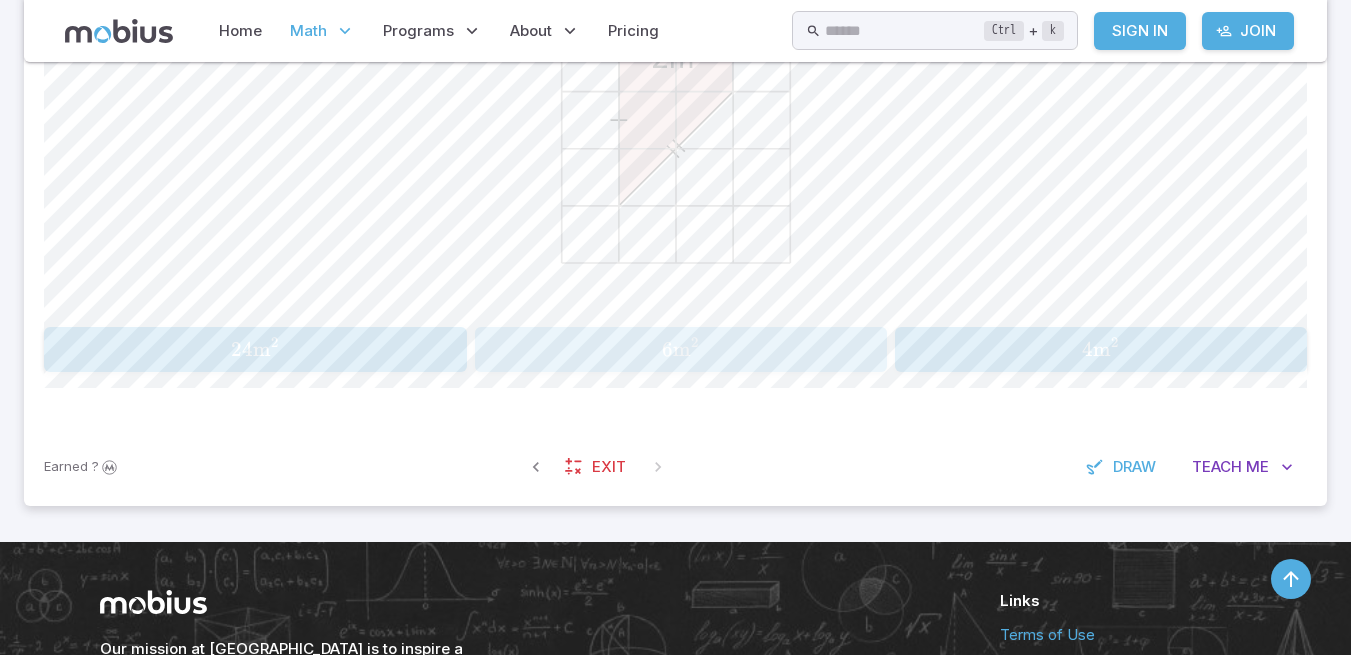 click on "6 m 2" at bounding box center [680, 349] 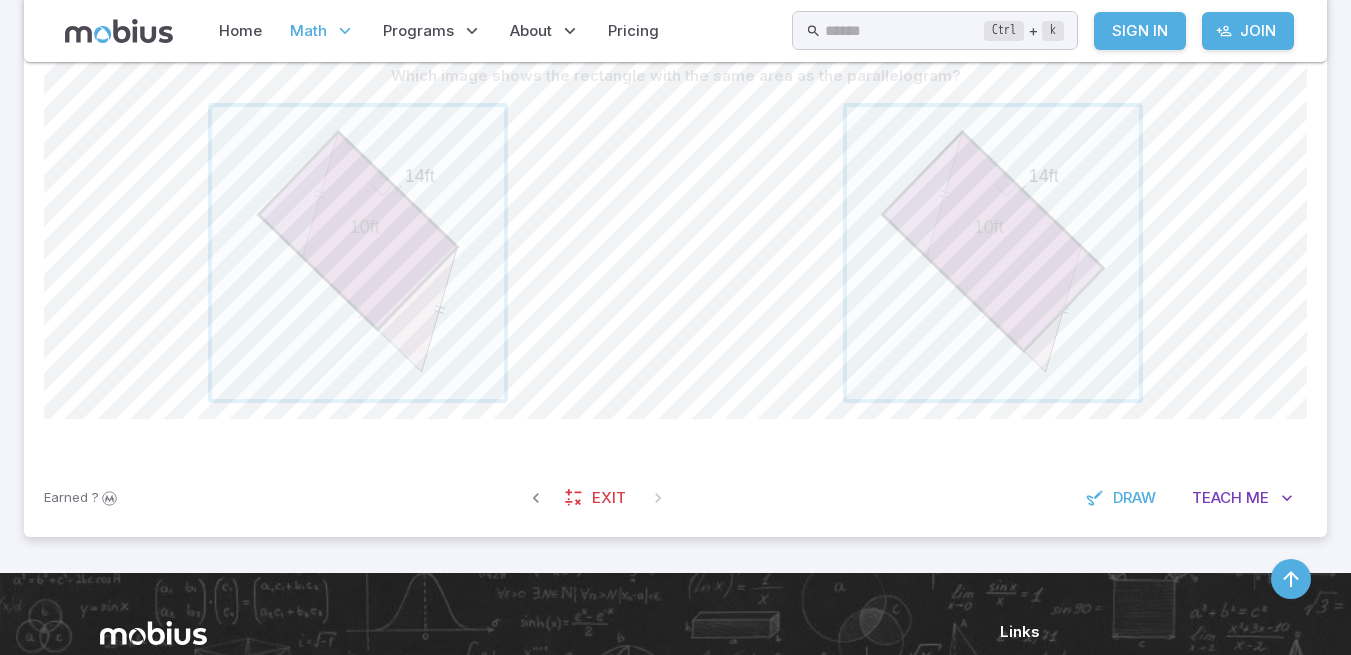 scroll, scrollTop: 531, scrollLeft: 0, axis: vertical 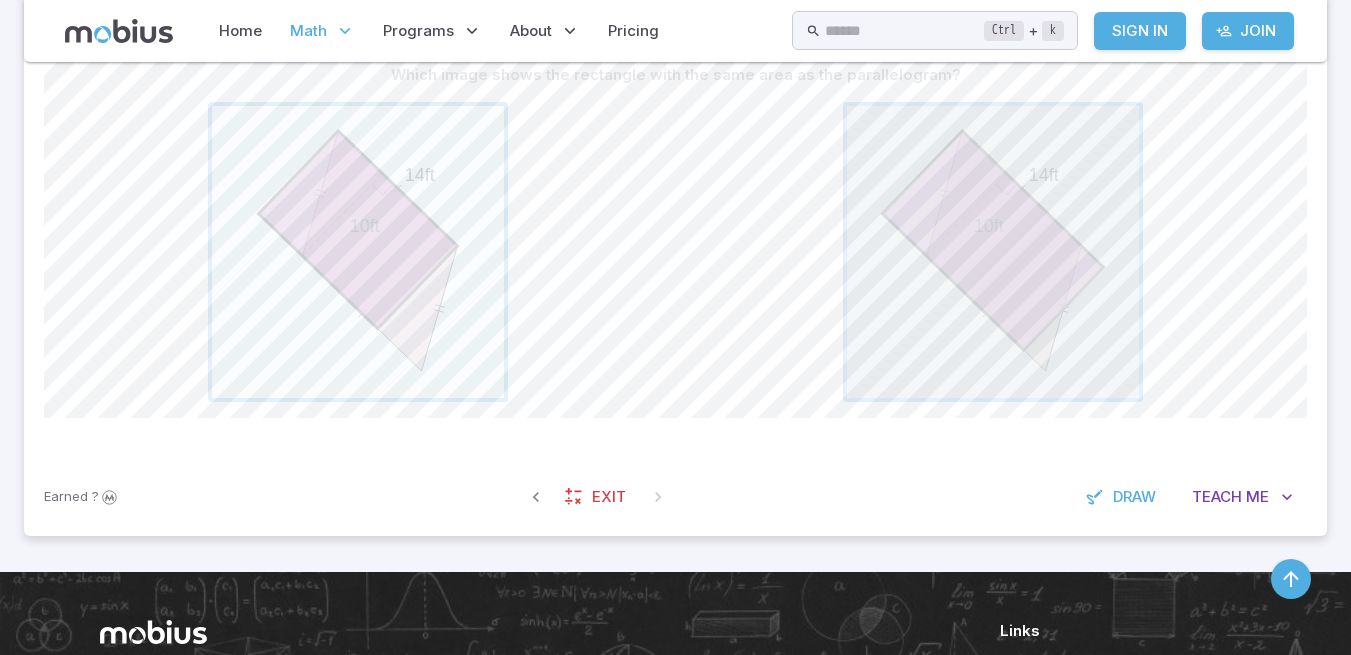click at bounding box center [993, 252] 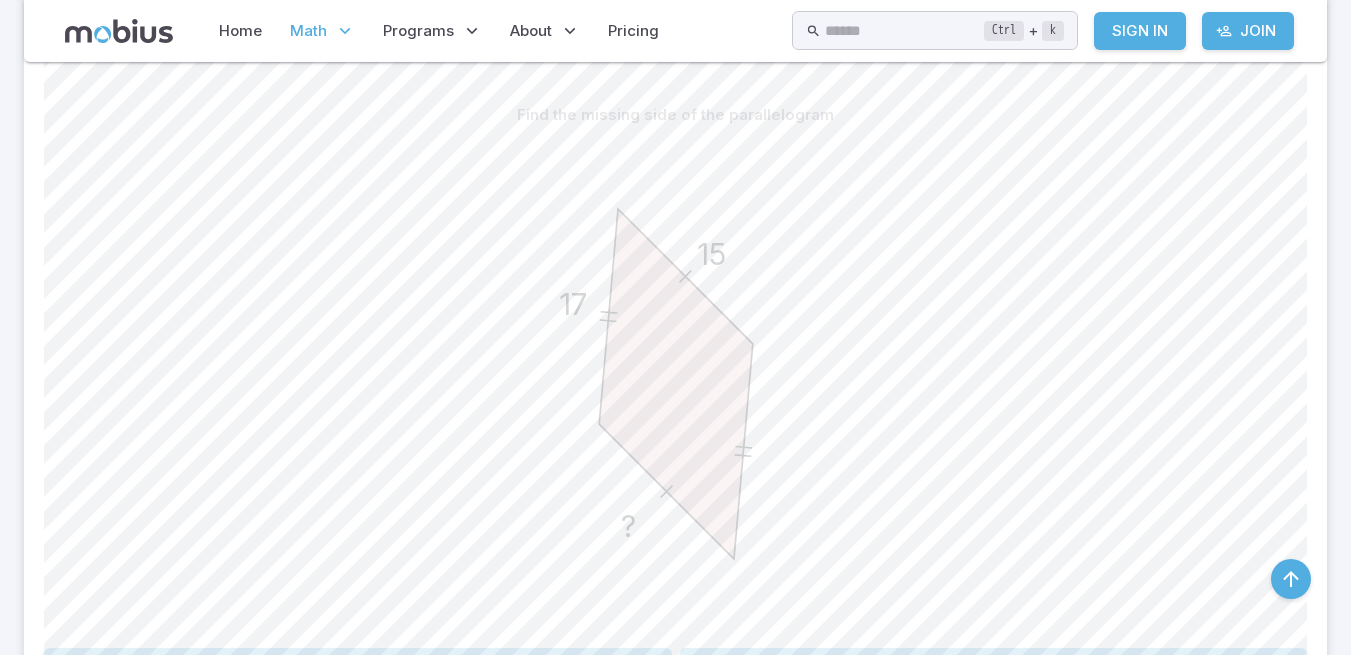 scroll, scrollTop: 566, scrollLeft: 0, axis: vertical 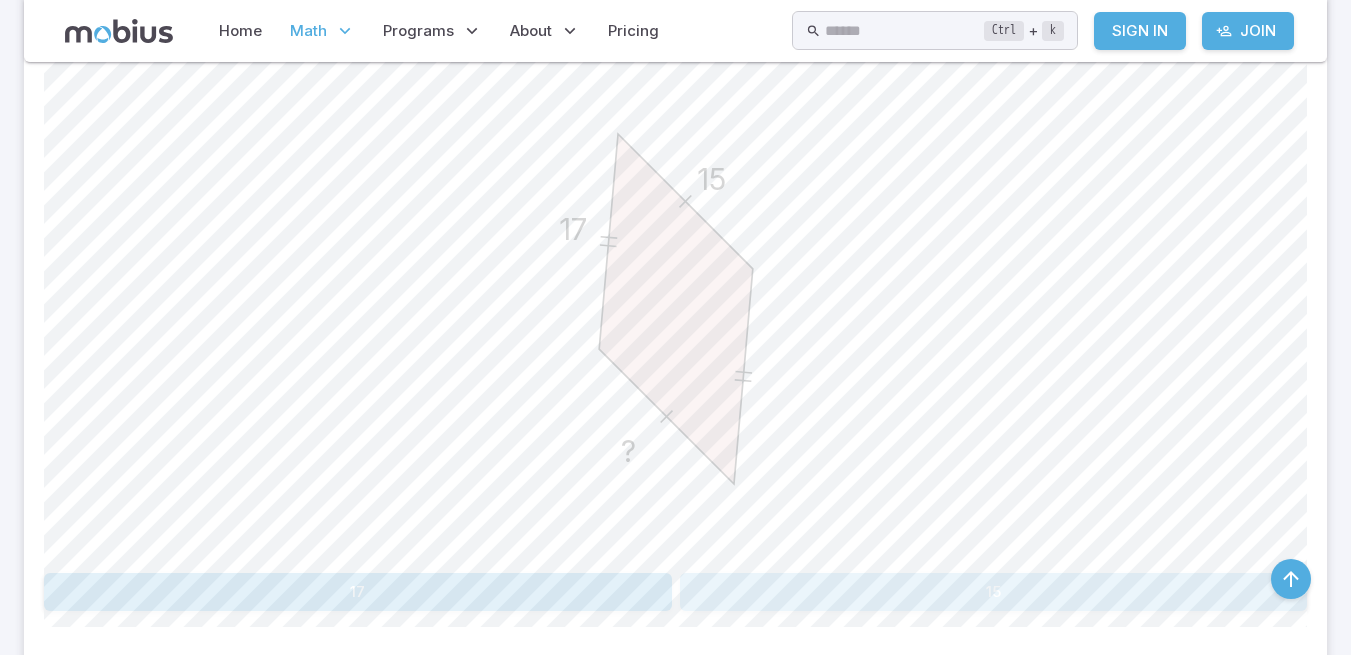 click on "15" at bounding box center (994, 592) 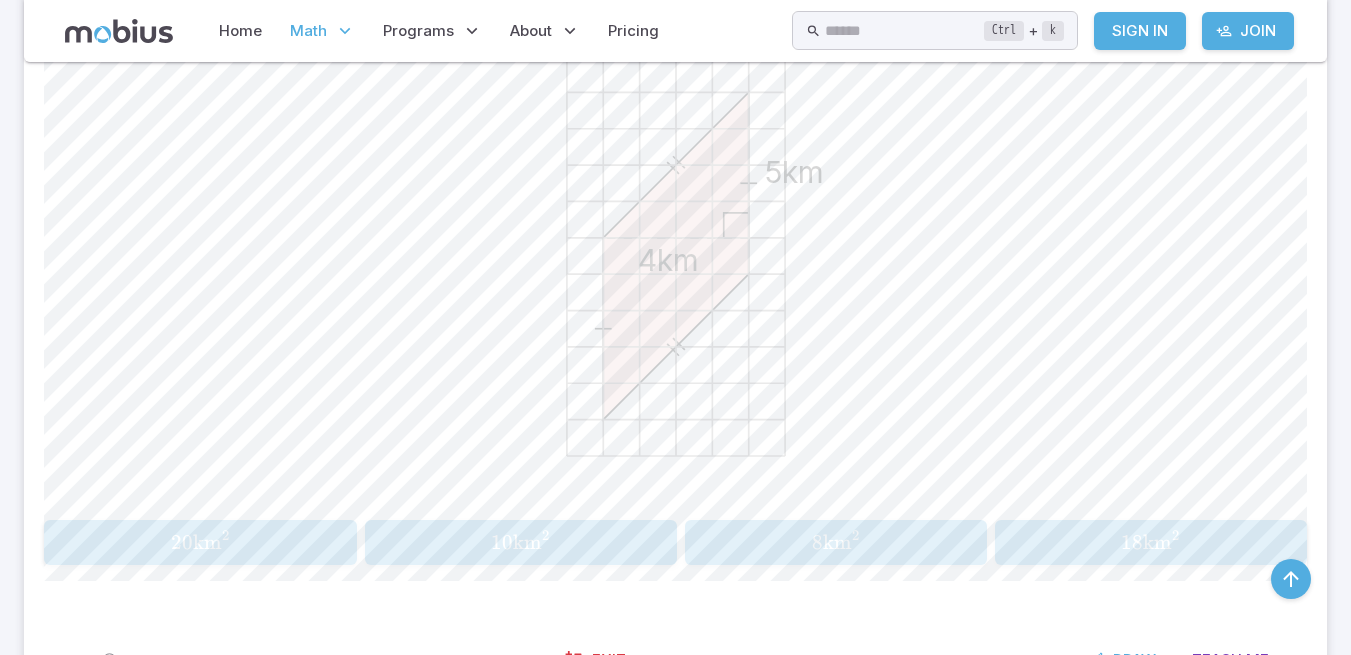 scroll, scrollTop: 620, scrollLeft: 0, axis: vertical 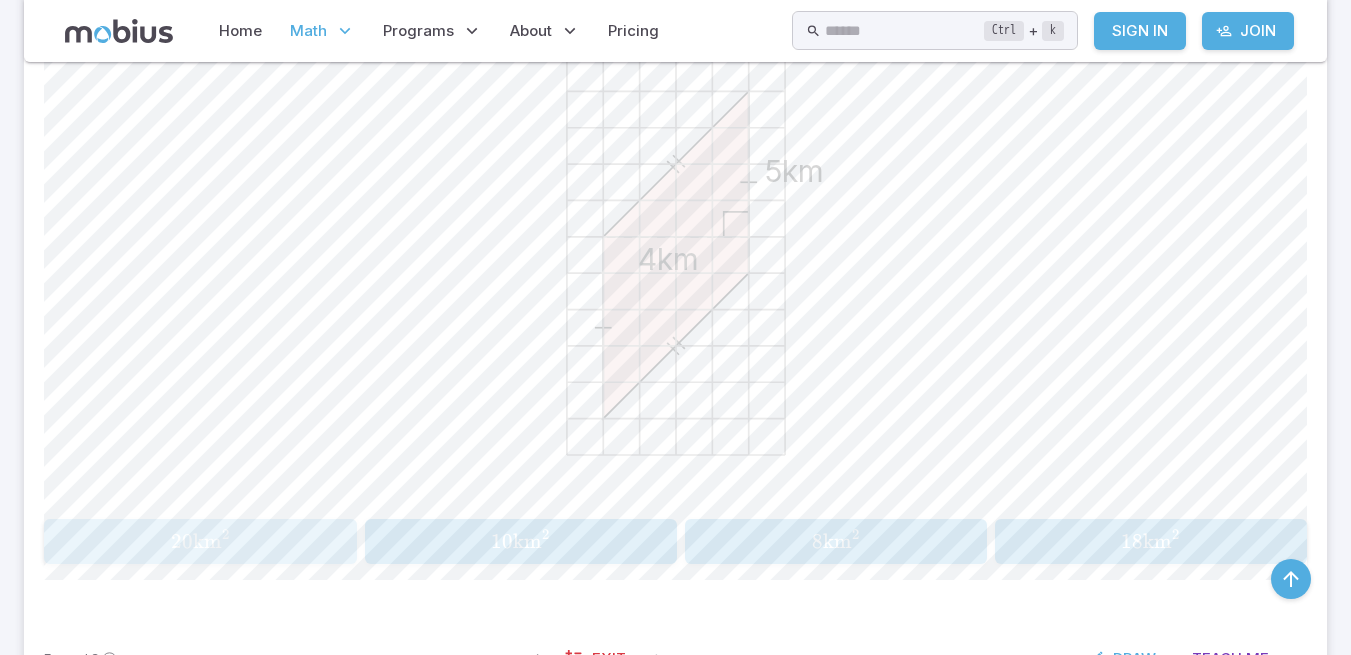 click on "20 km 2" at bounding box center (200, 541) 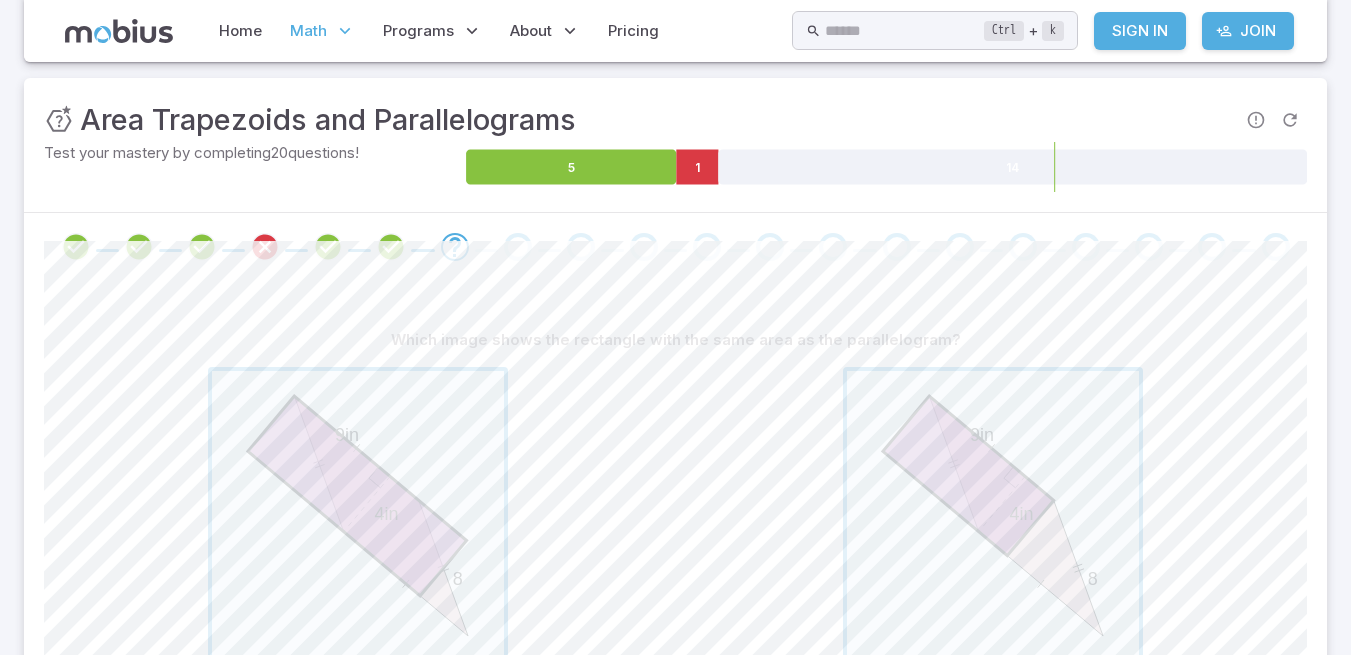 scroll, scrollTop: 265, scrollLeft: 0, axis: vertical 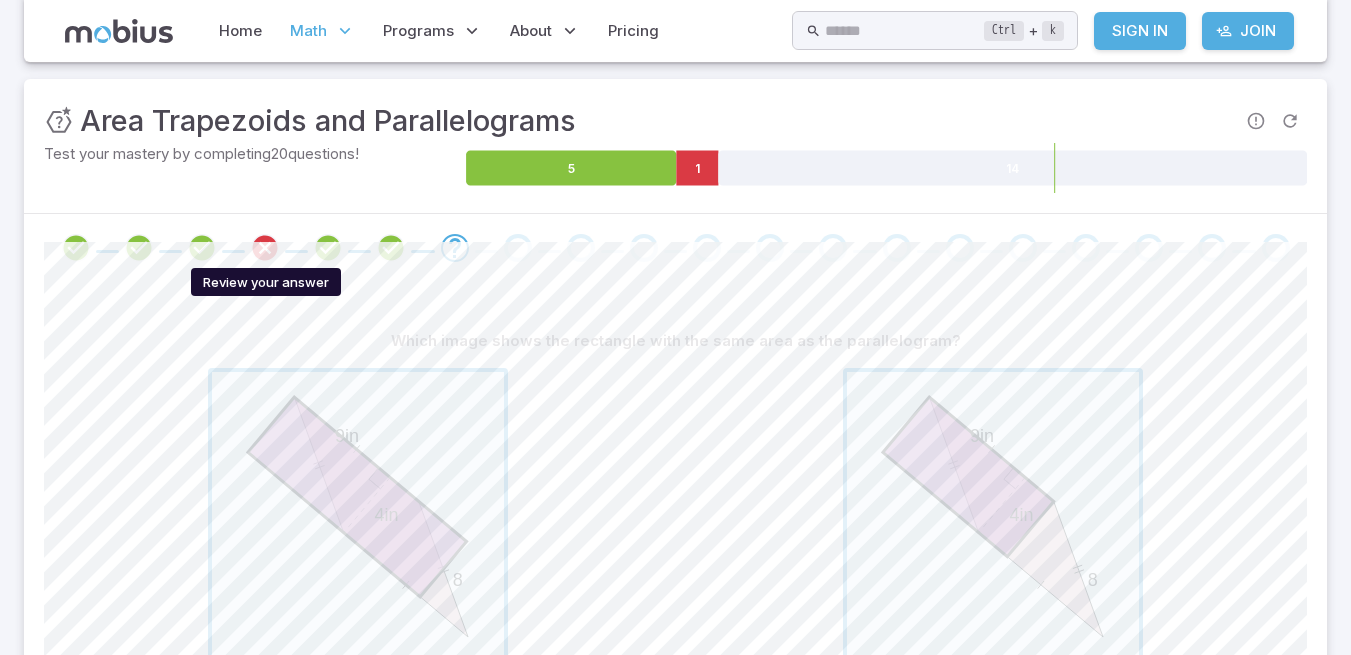 click at bounding box center [265, 248] 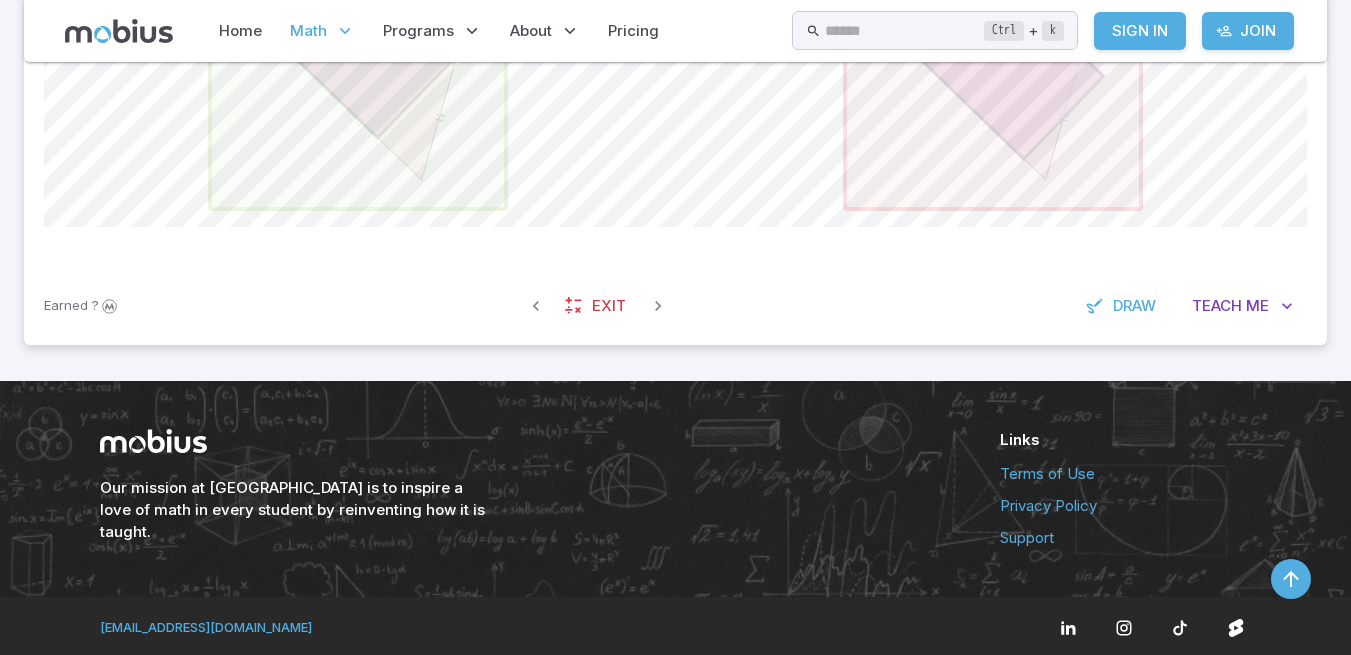 scroll, scrollTop: 726, scrollLeft: 0, axis: vertical 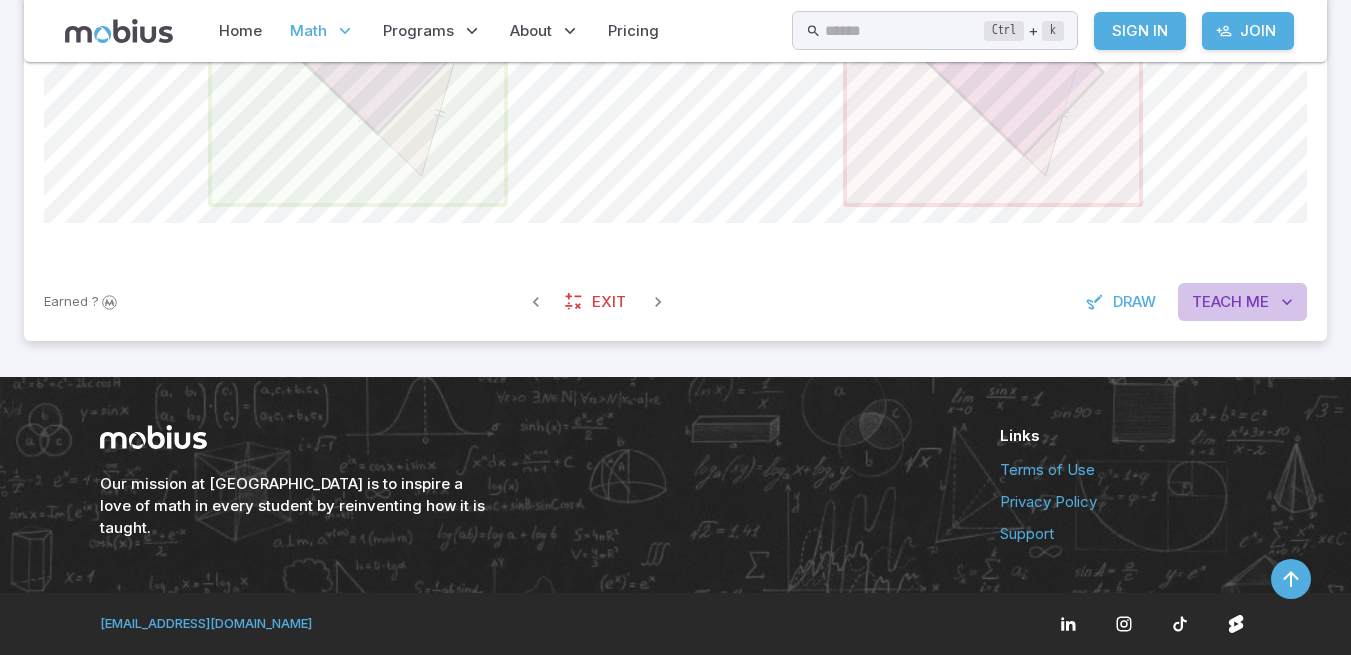 click on "Teach Me" at bounding box center [1242, 302] 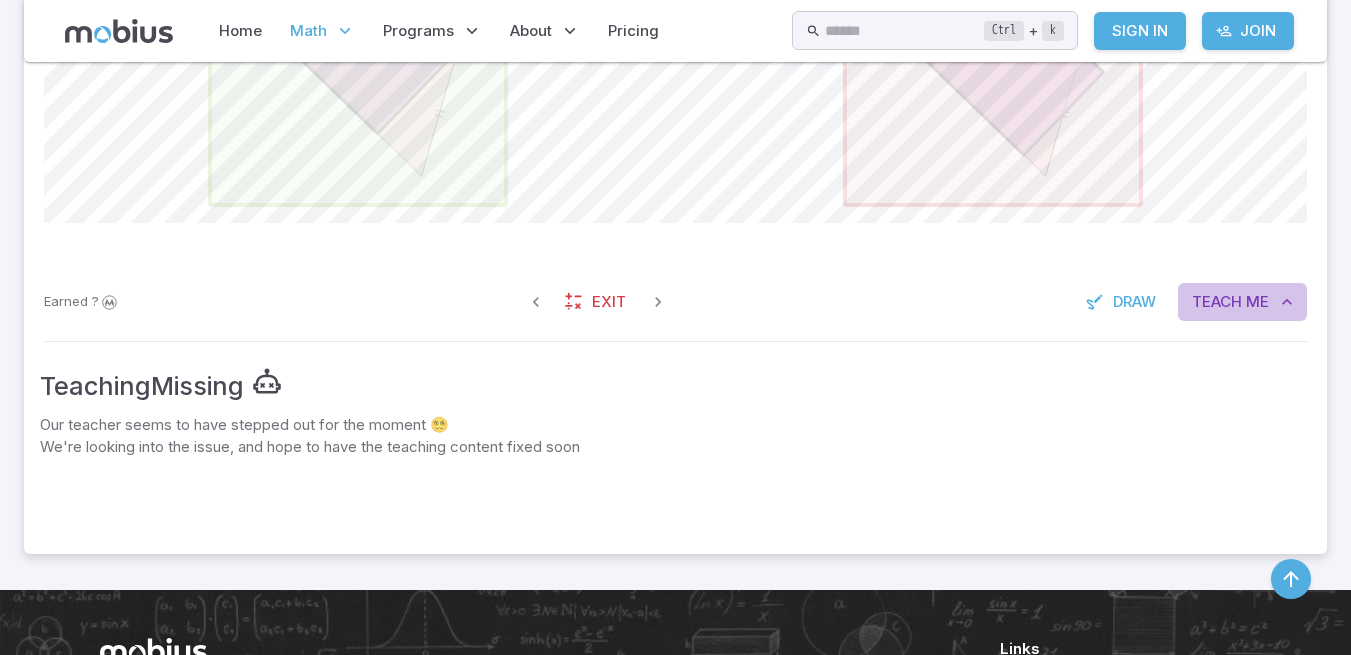 click on "Teach" at bounding box center [1217, 302] 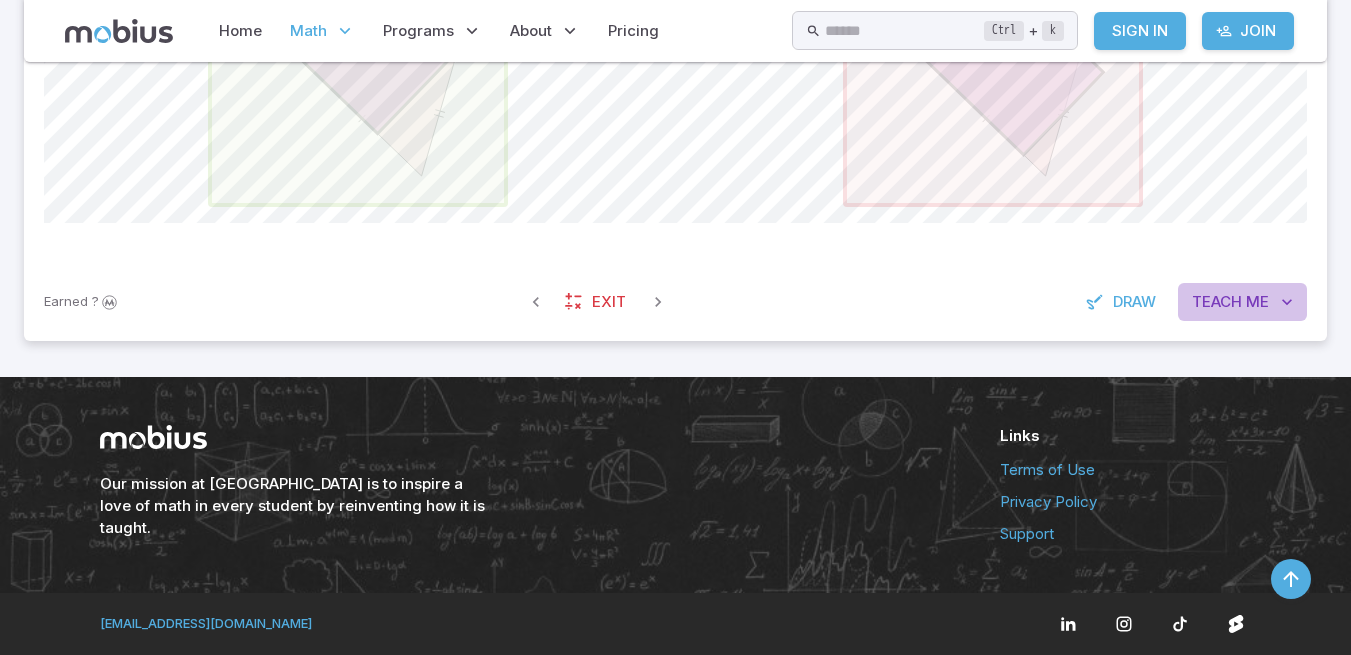 click on "Teach" at bounding box center (1217, 302) 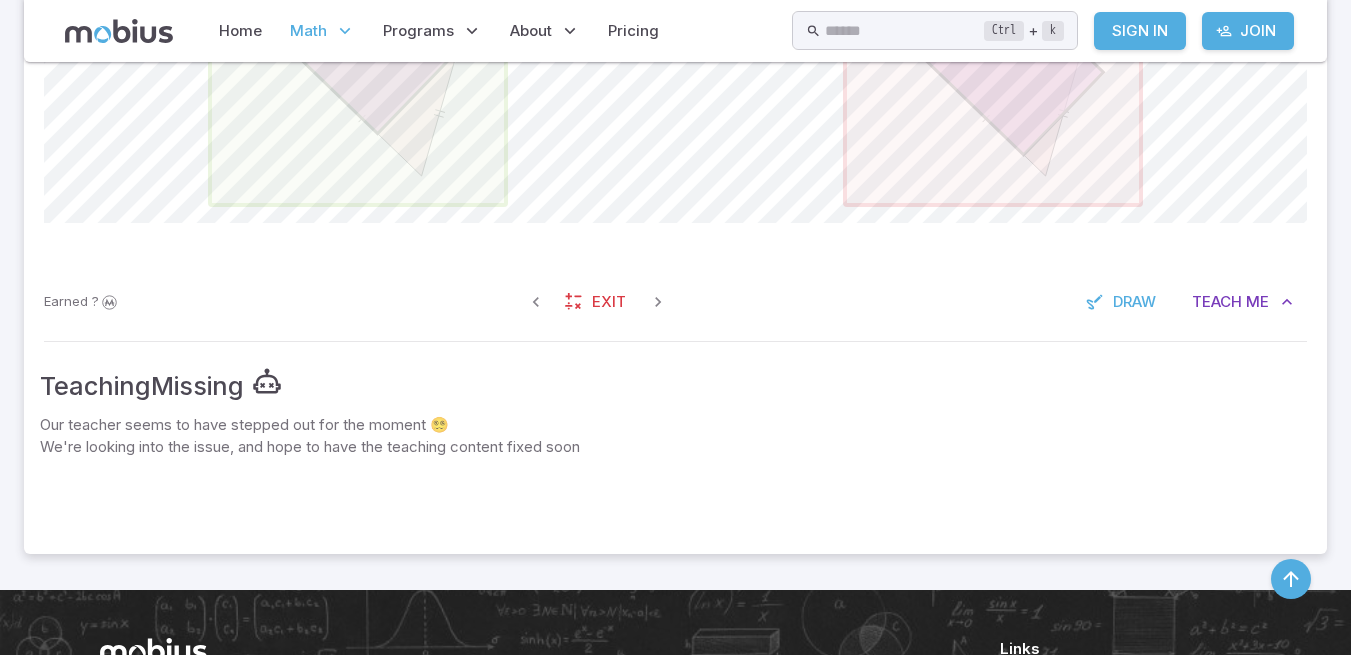 click on "Teach" at bounding box center (1217, 302) 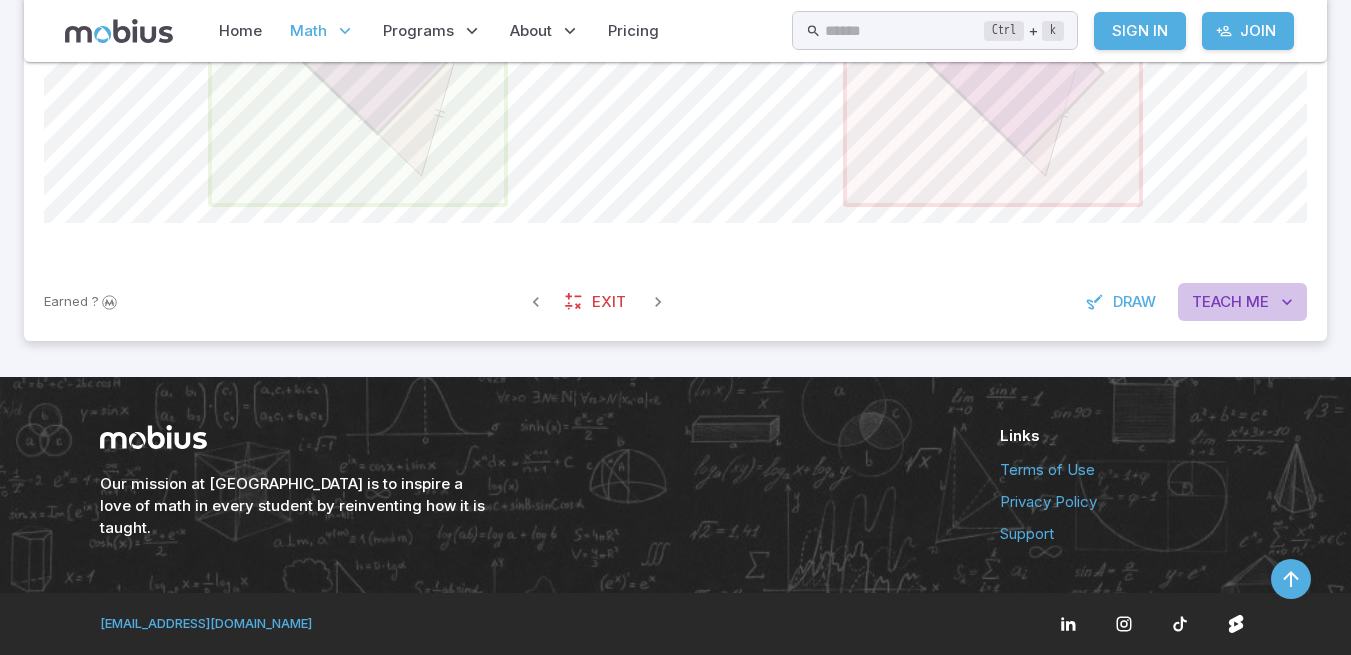 click on "Teach" at bounding box center [1217, 302] 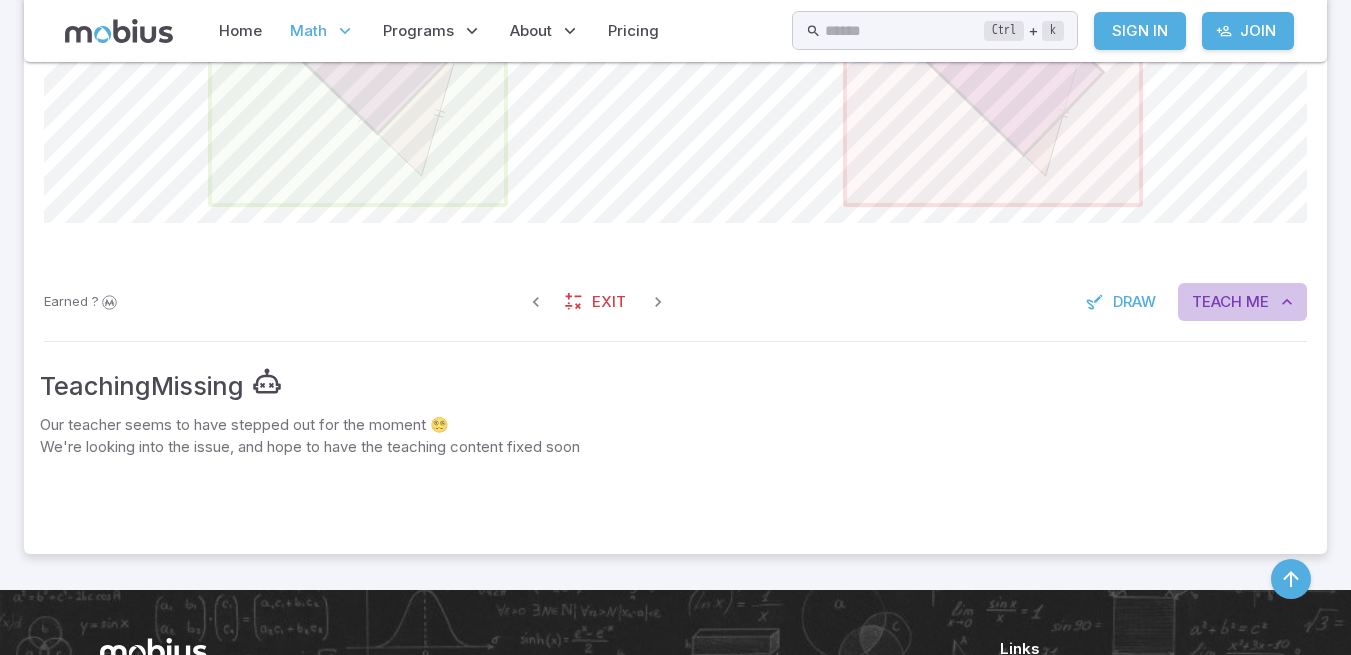 click on "Teach" at bounding box center [1217, 302] 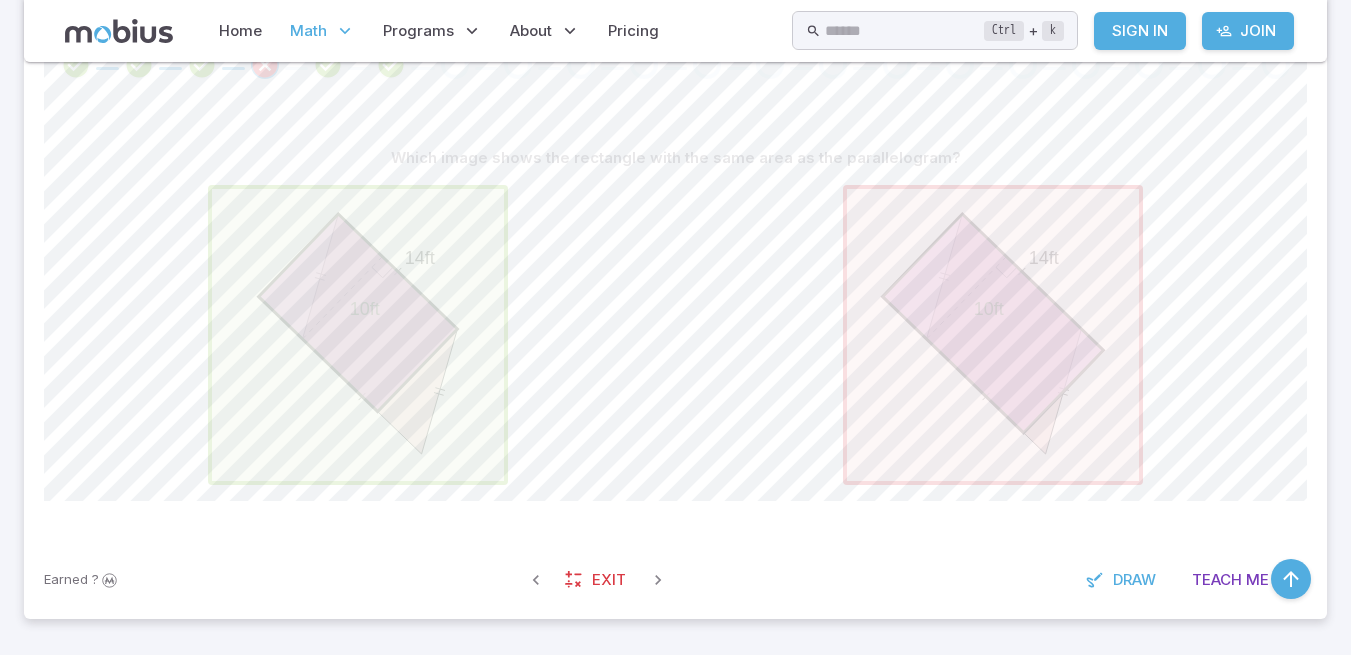 scroll, scrollTop: 435, scrollLeft: 0, axis: vertical 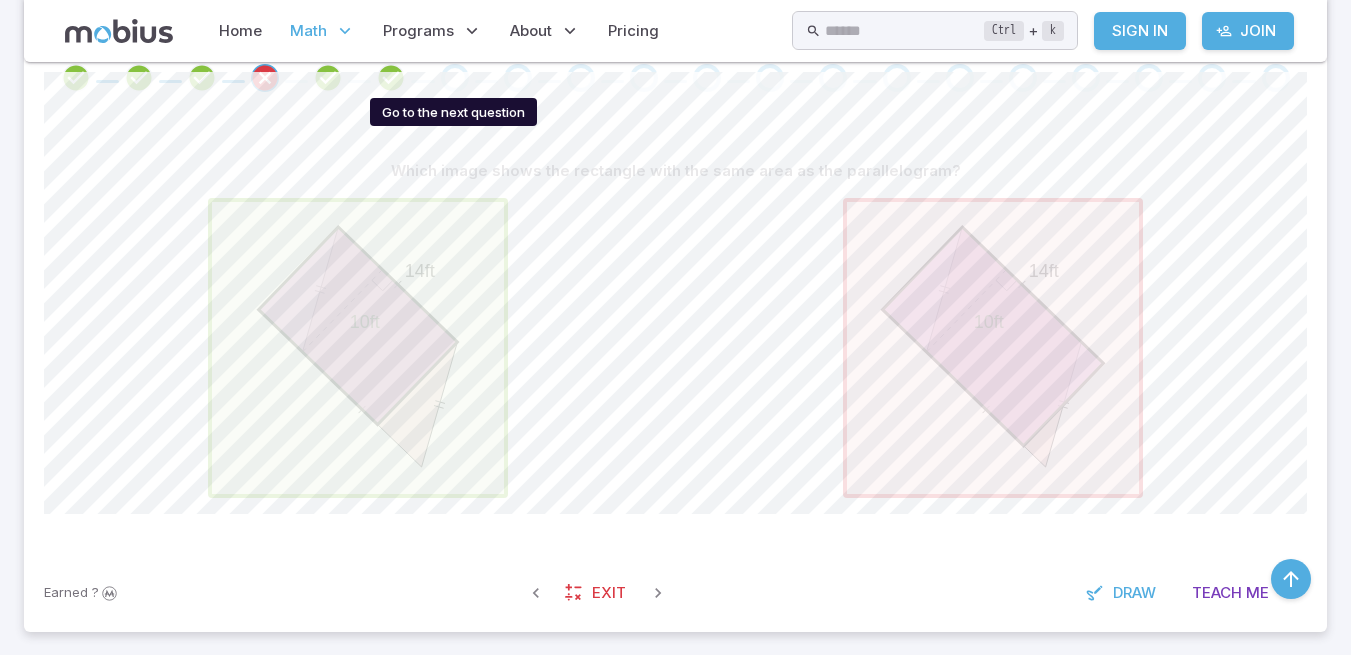 click at bounding box center [455, 78] 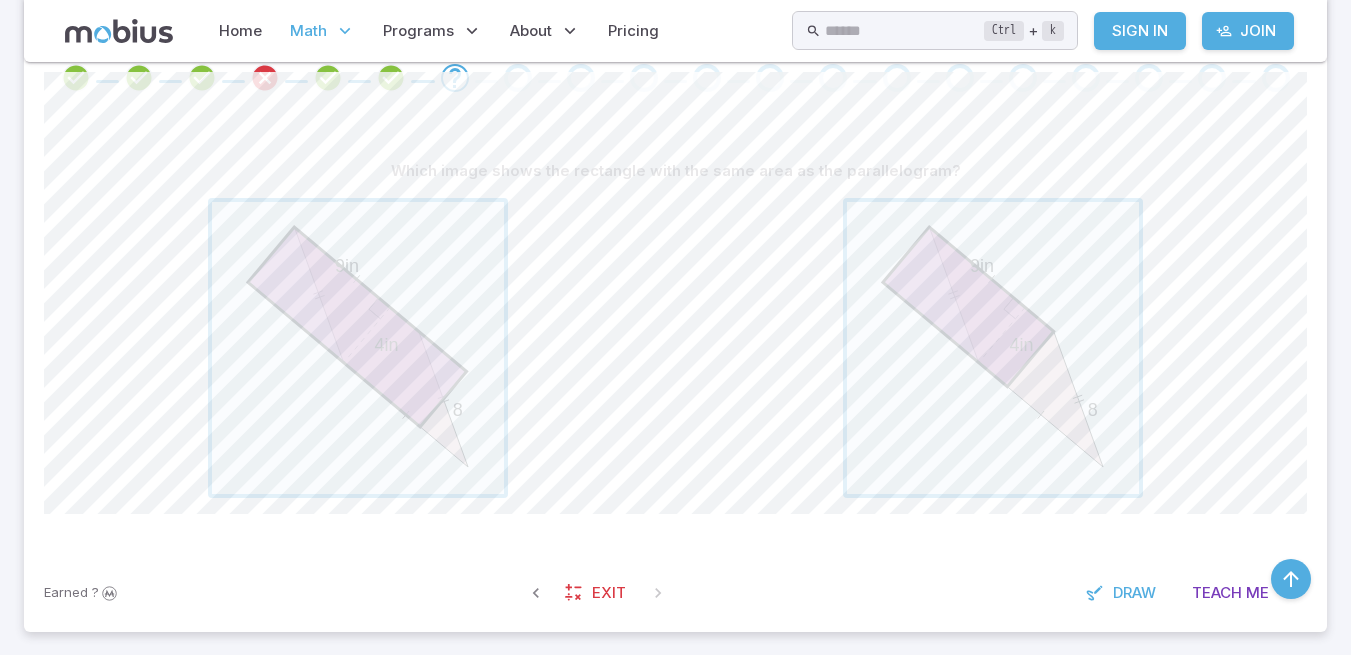 click at bounding box center (138, 78) 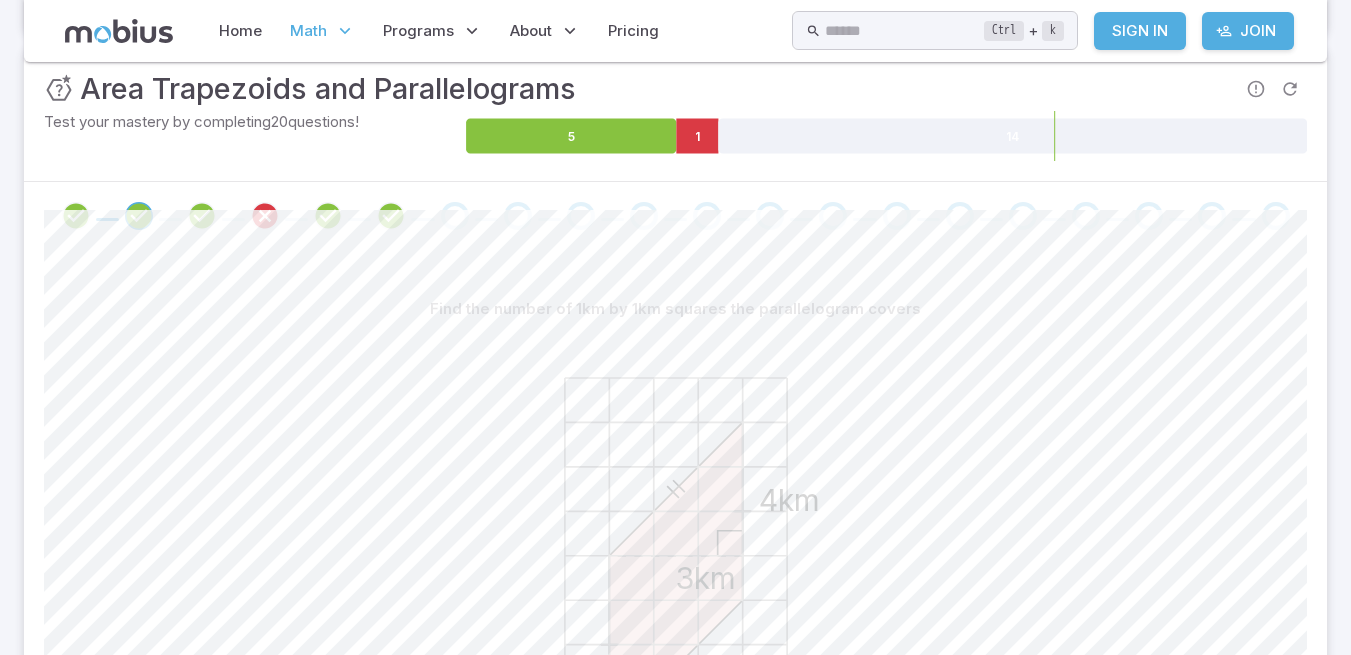 scroll, scrollTop: 296, scrollLeft: 0, axis: vertical 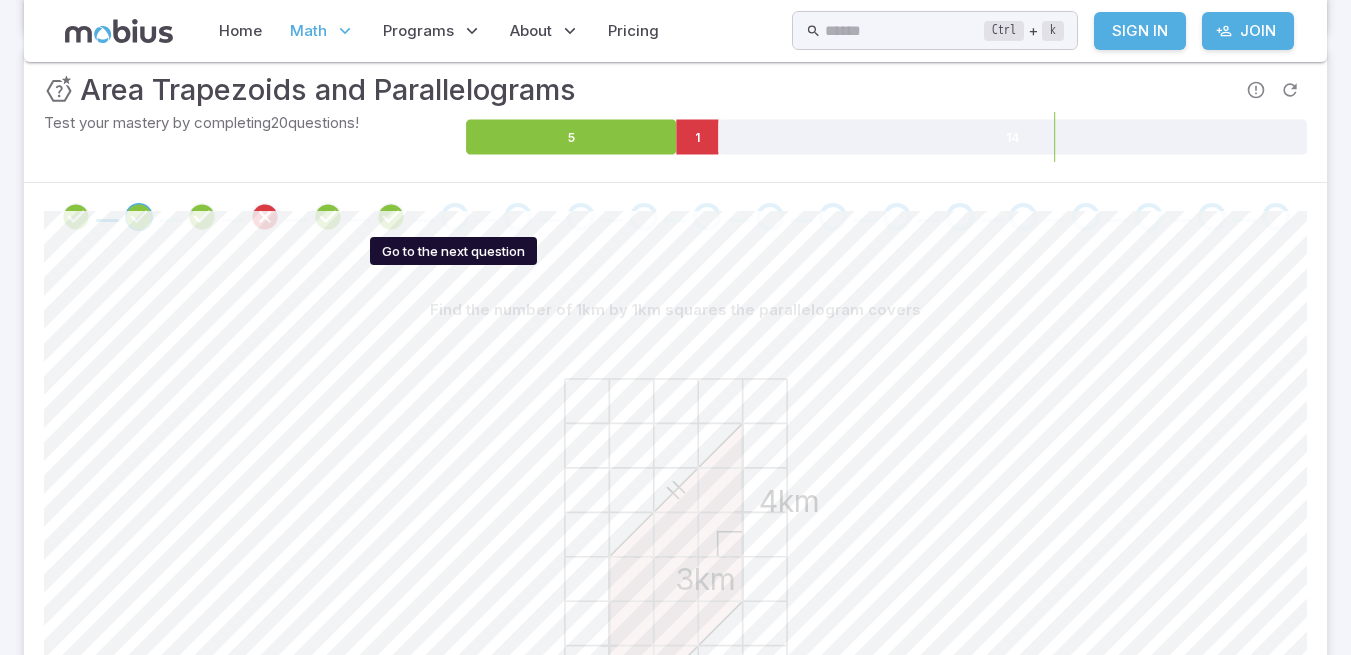 click at bounding box center (455, 217) 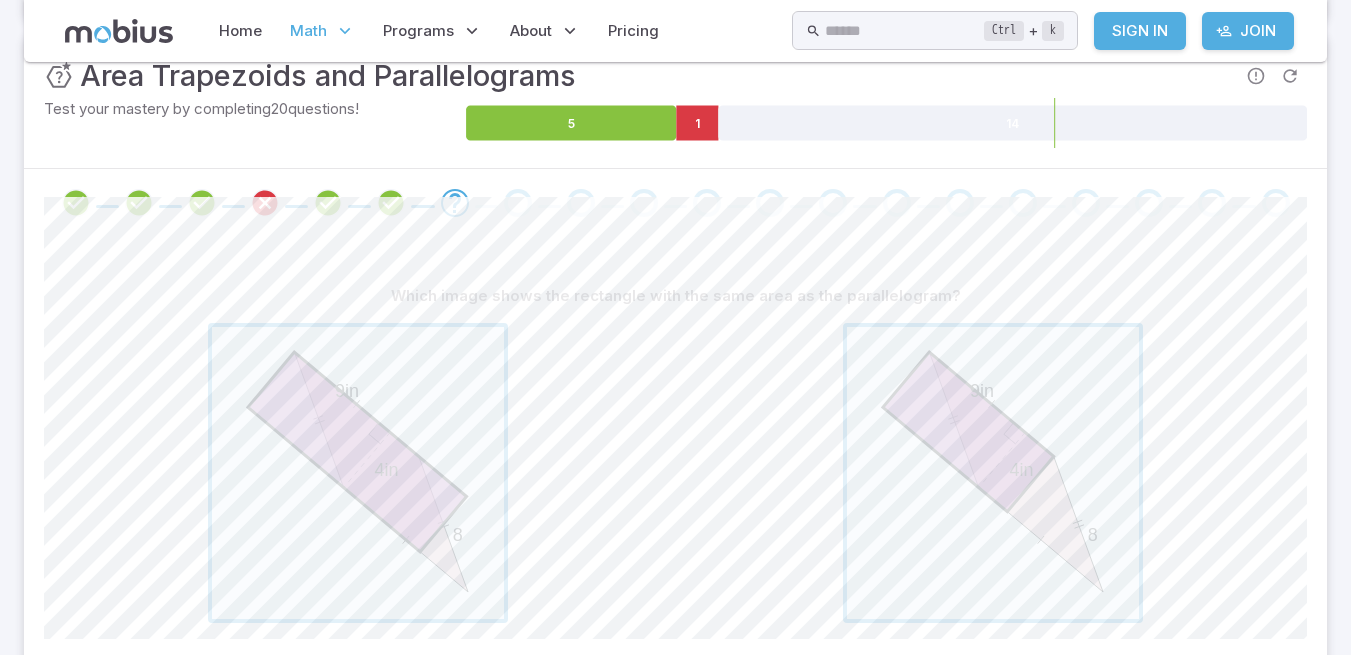 scroll, scrollTop: 312, scrollLeft: 0, axis: vertical 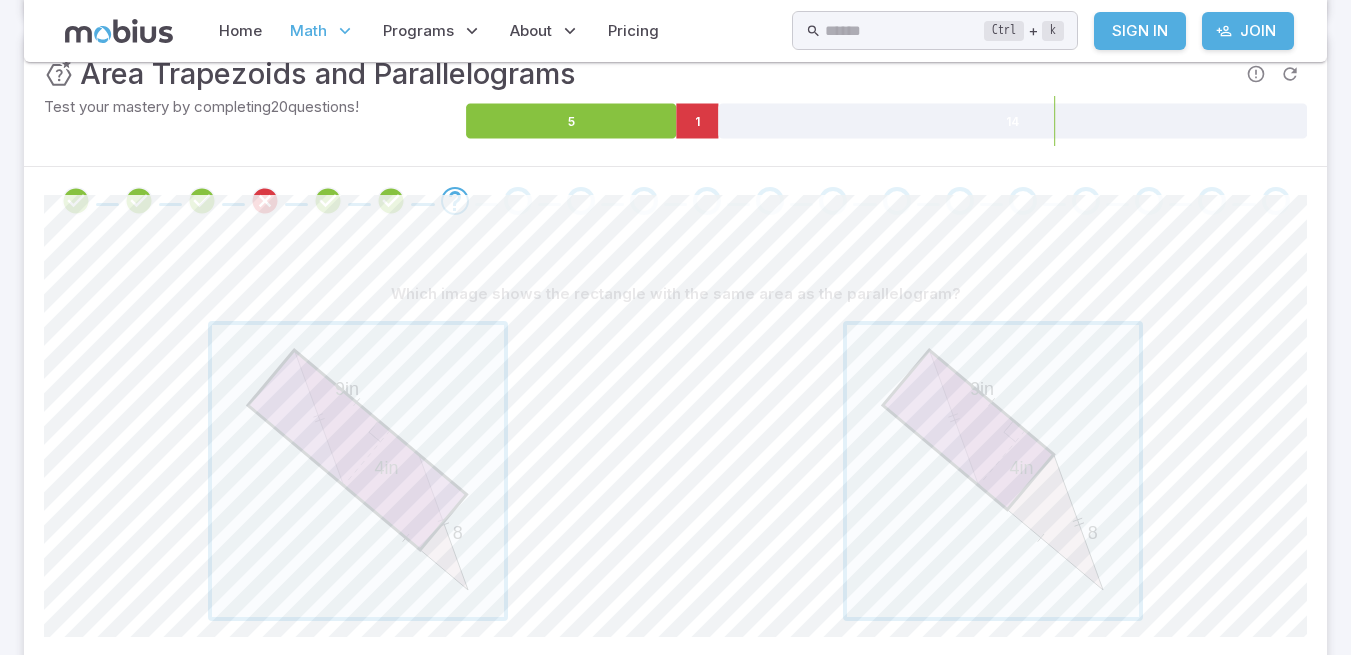 drag, startPoint x: 462, startPoint y: 225, endPoint x: 542, endPoint y: 424, distance: 214.47844 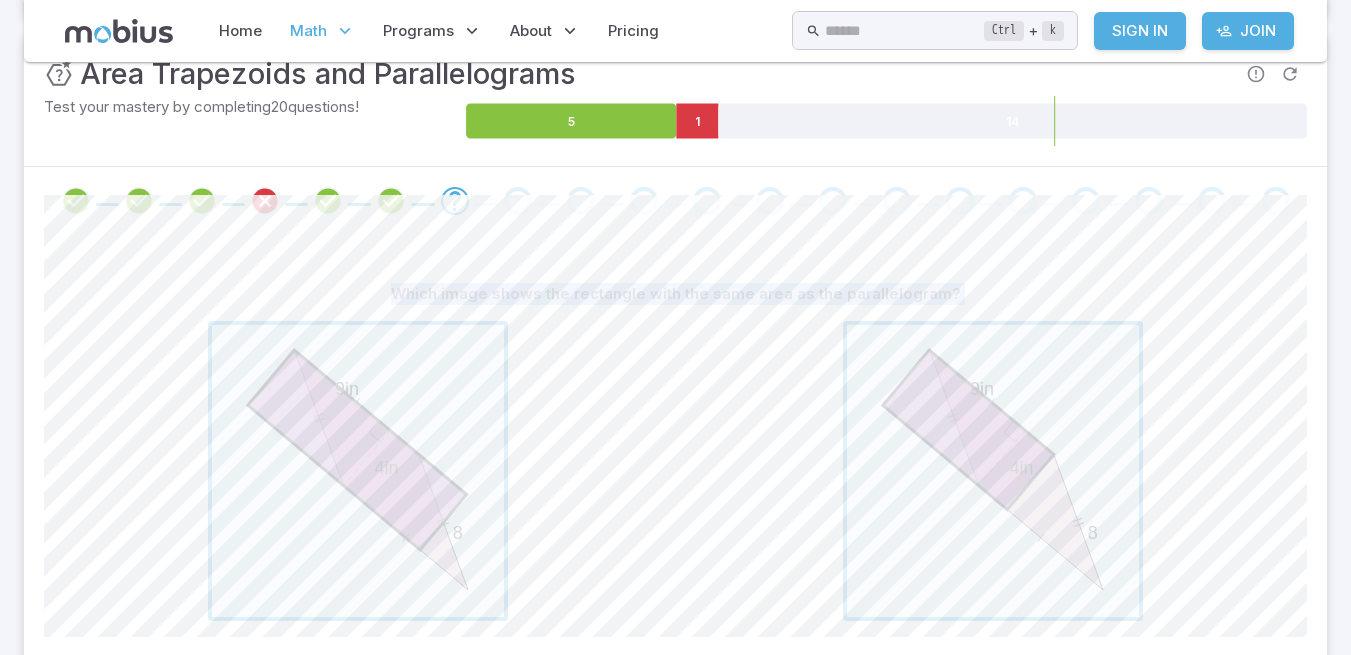 click on "9in 8 4in 9in 8 4in" at bounding box center [675, 471] 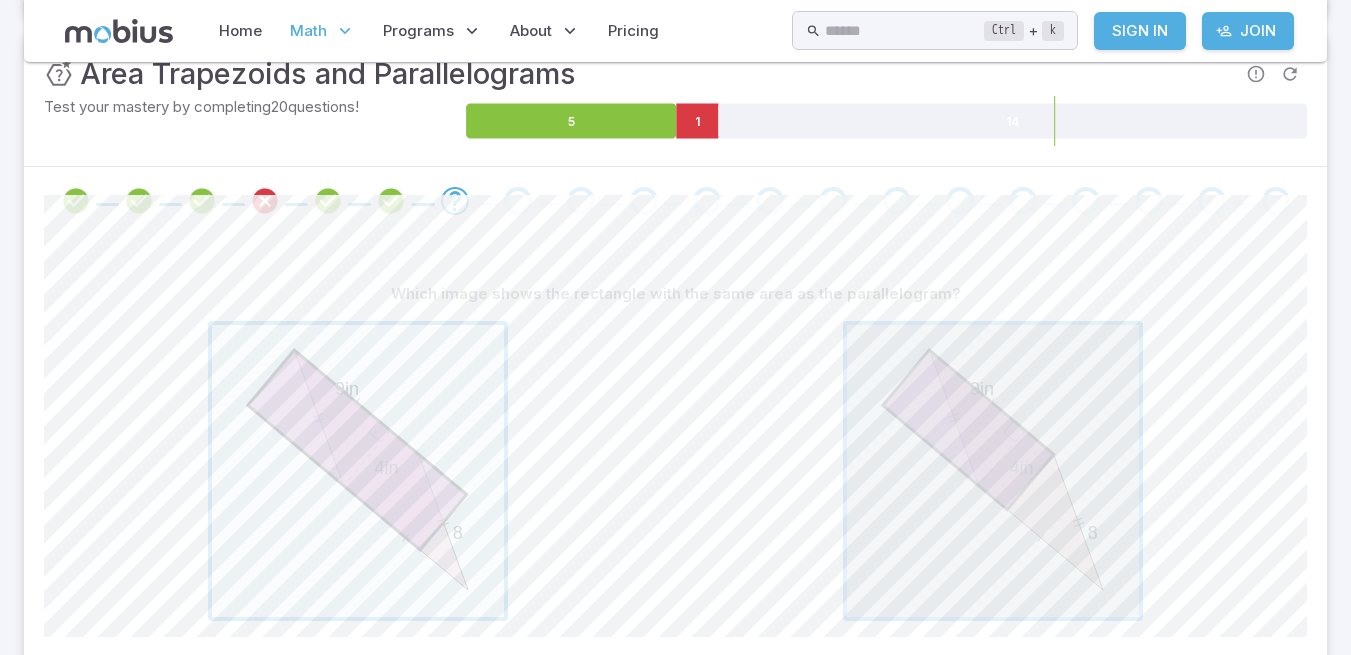 click at bounding box center [993, 471] 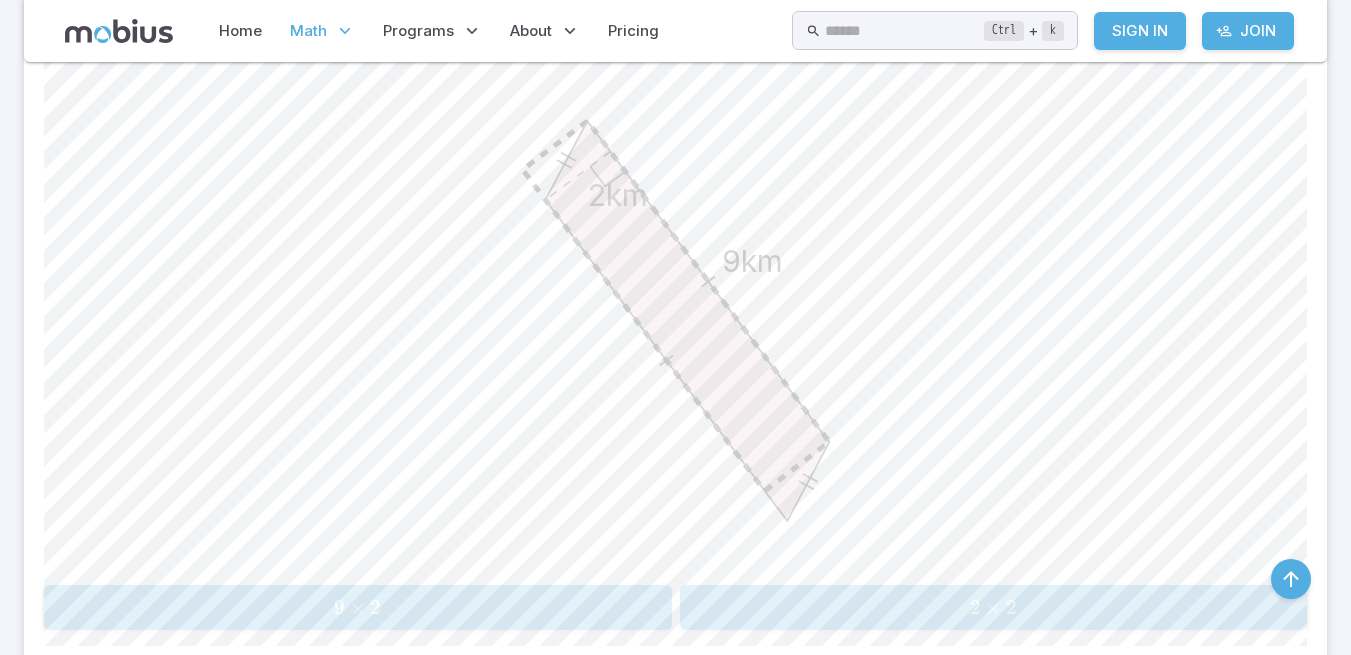 scroll, scrollTop: 603, scrollLeft: 0, axis: vertical 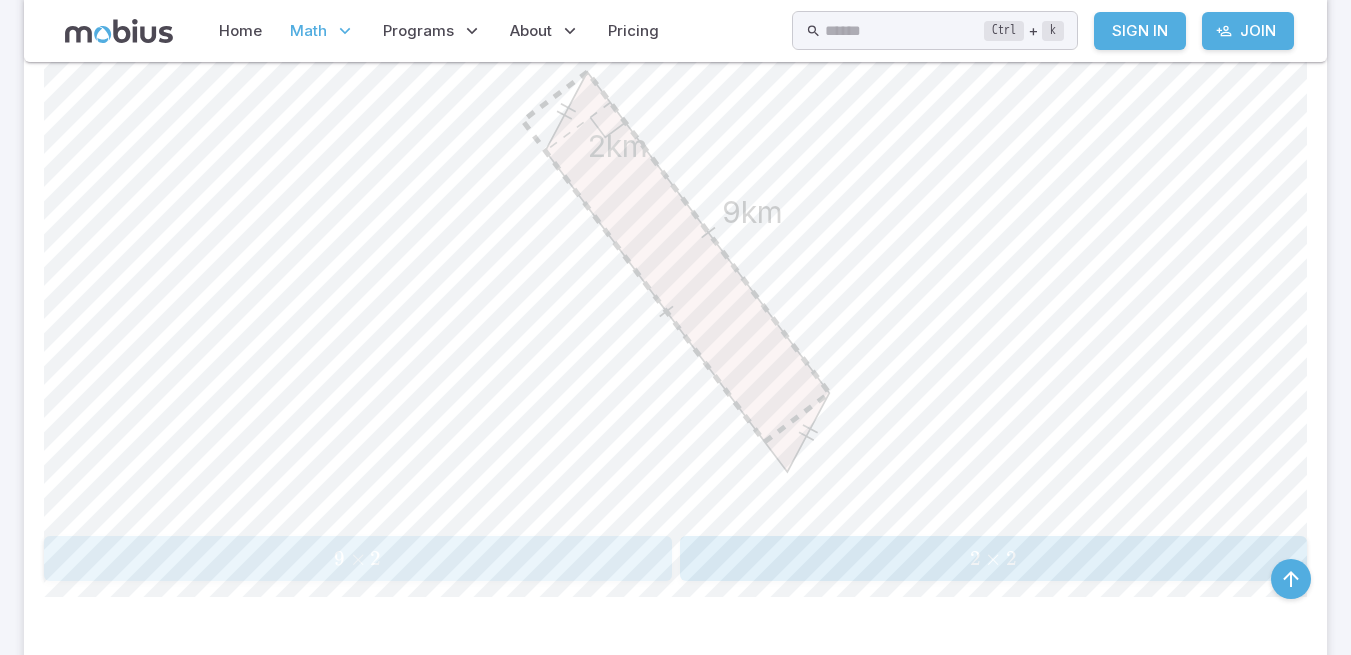 click on "9 × 2" at bounding box center [357, 558] 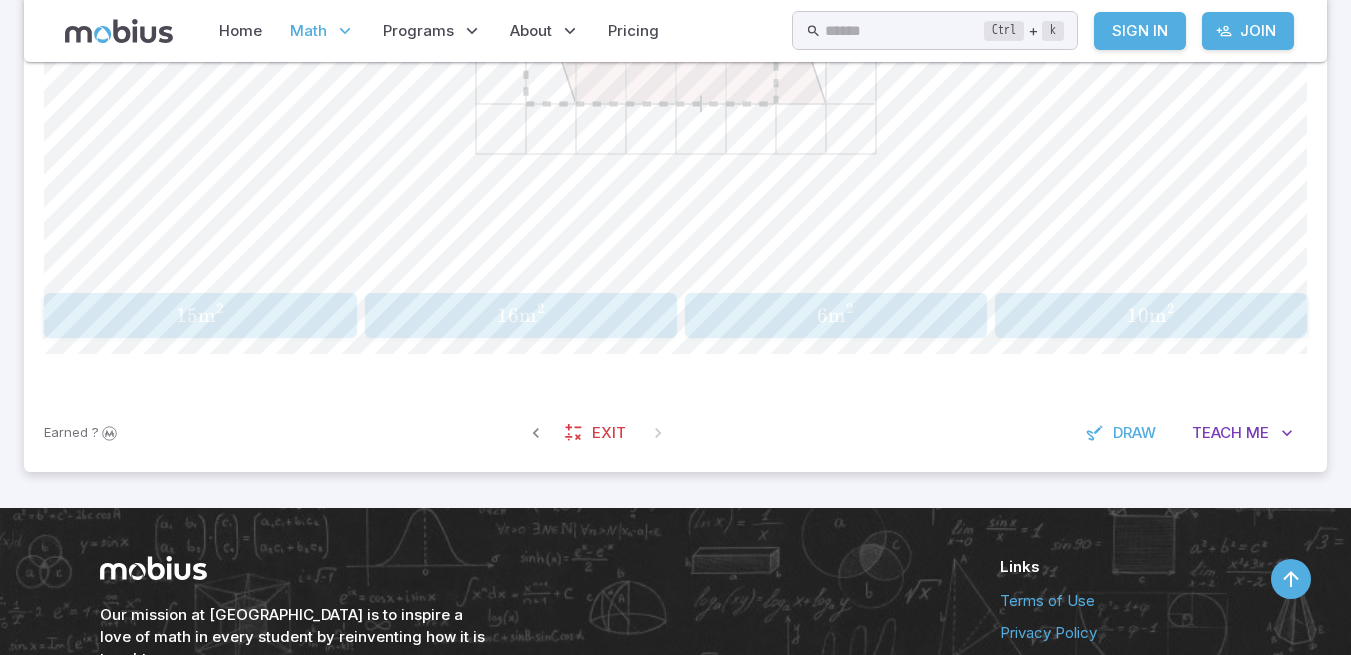 scroll, scrollTop: 849, scrollLeft: 0, axis: vertical 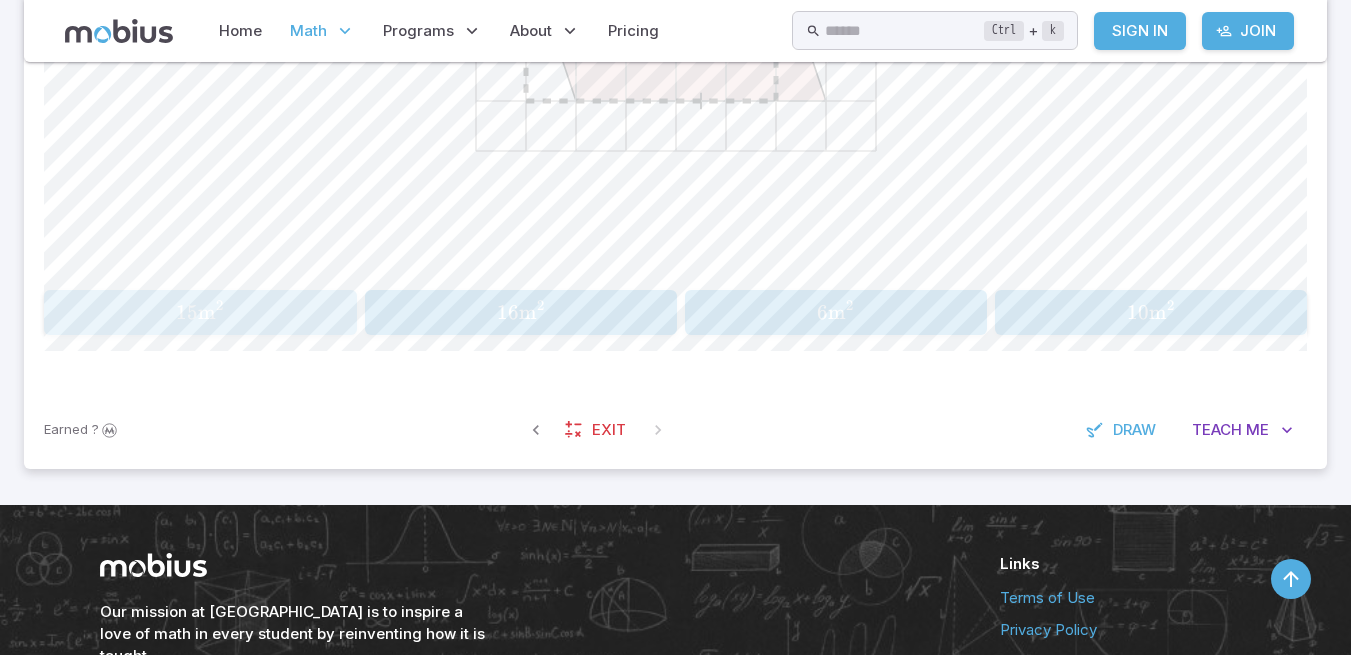 click on "15 m 2 15\text{m}^2 15 m 2" at bounding box center (200, 312) 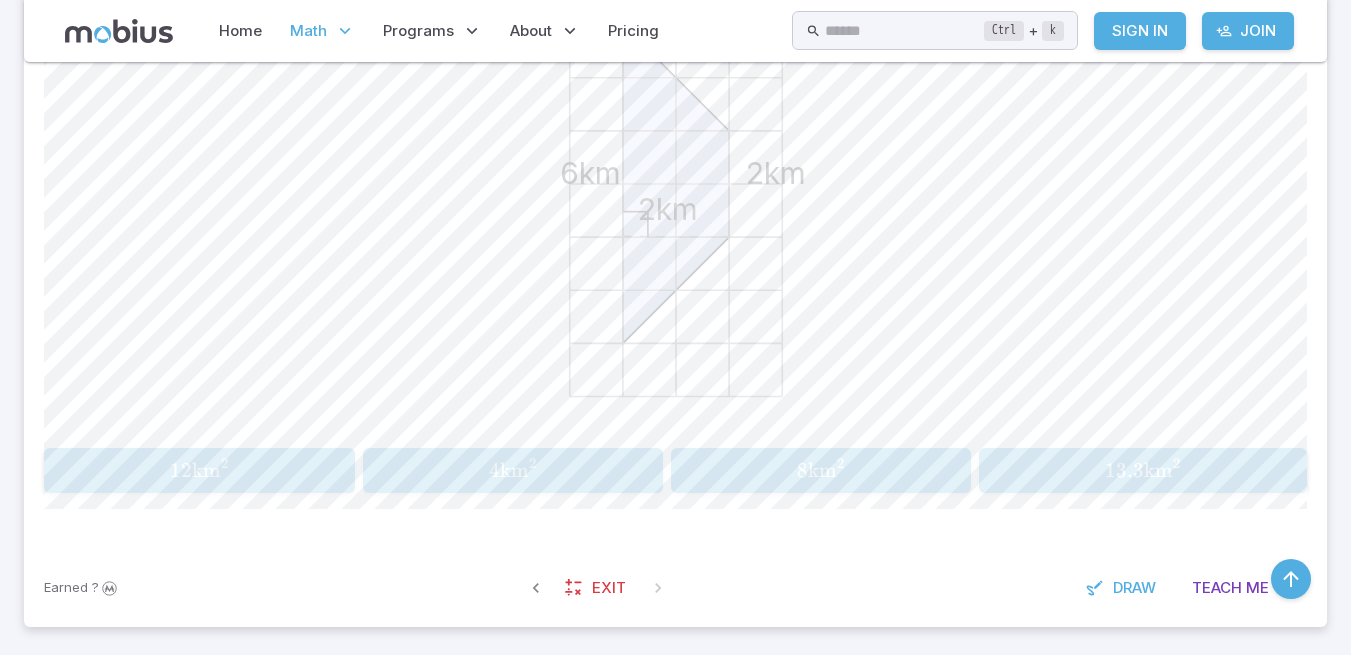 scroll, scrollTop: 690, scrollLeft: 0, axis: vertical 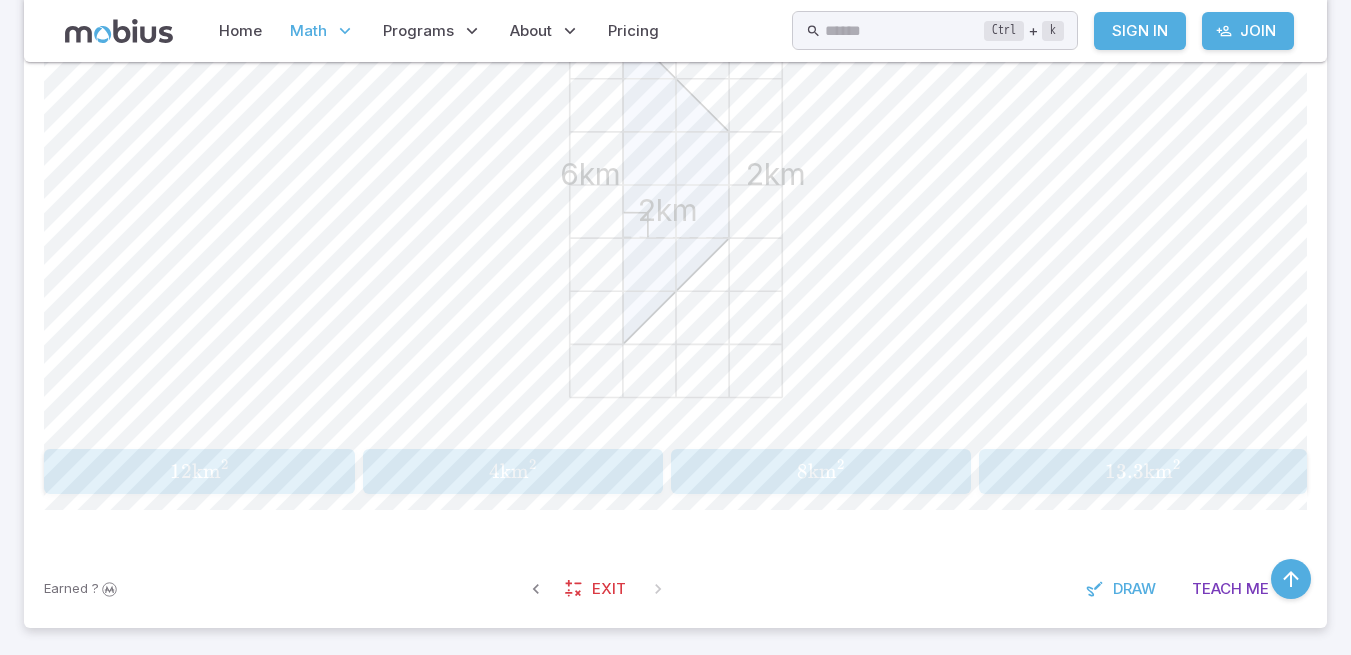 click on "12 km 2" at bounding box center [199, 471] 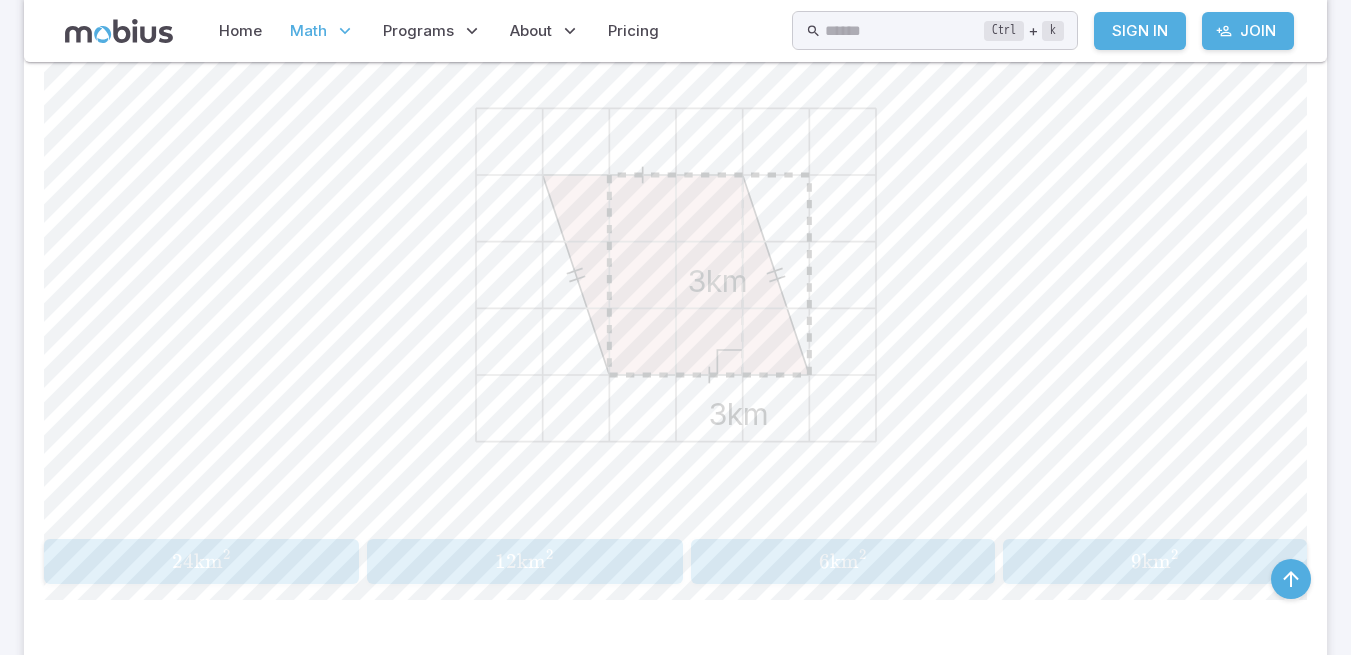scroll, scrollTop: 599, scrollLeft: 0, axis: vertical 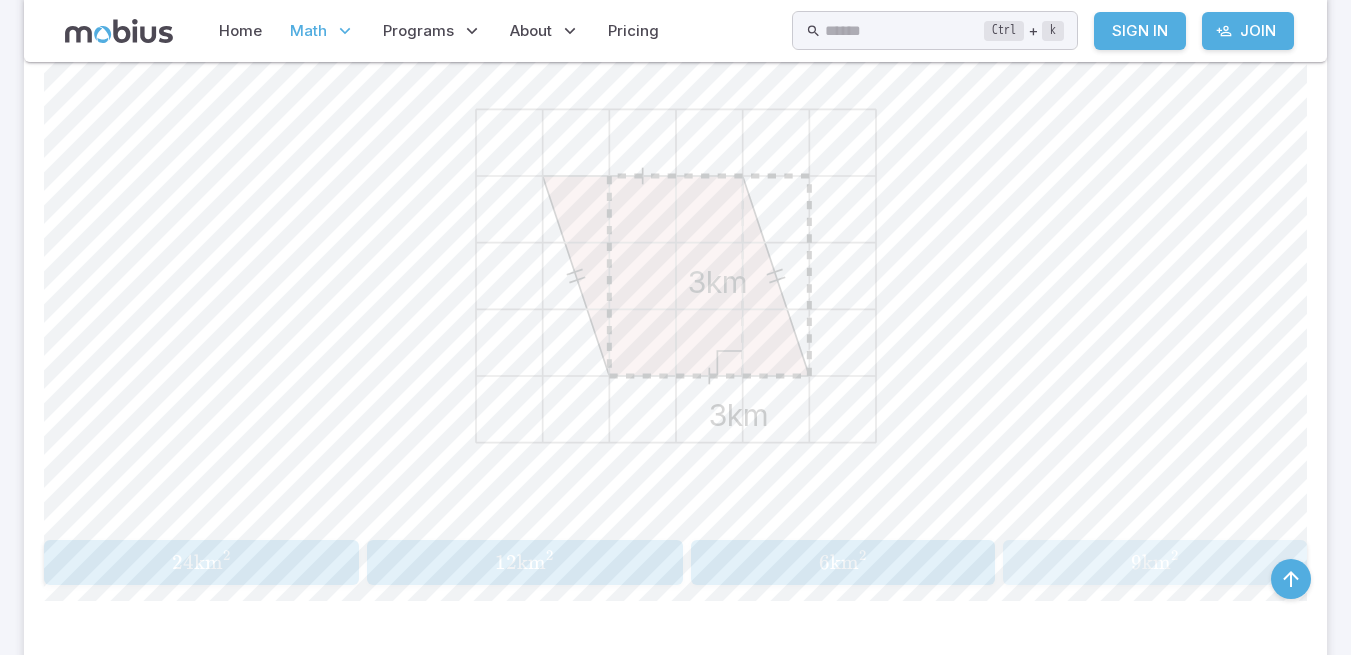 click on "9 km 2" at bounding box center (1154, 562) 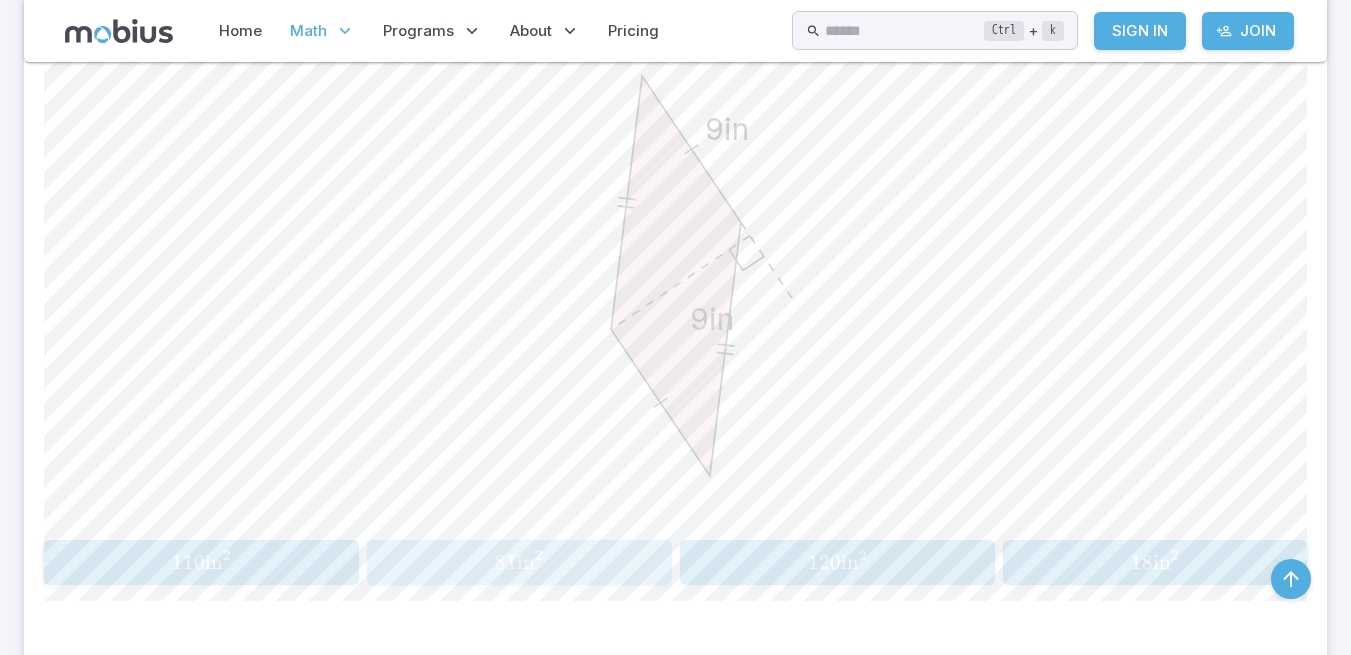 click on "81 in 2" at bounding box center [519, 562] 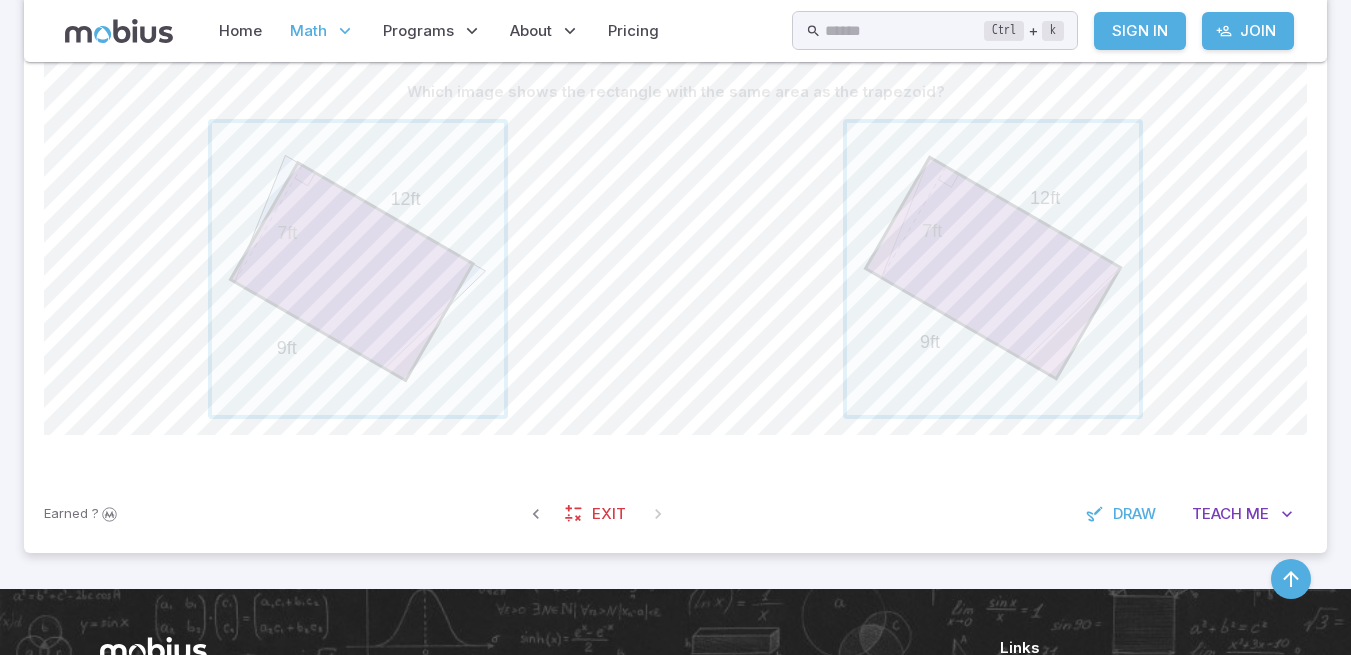 scroll, scrollTop: 436, scrollLeft: 0, axis: vertical 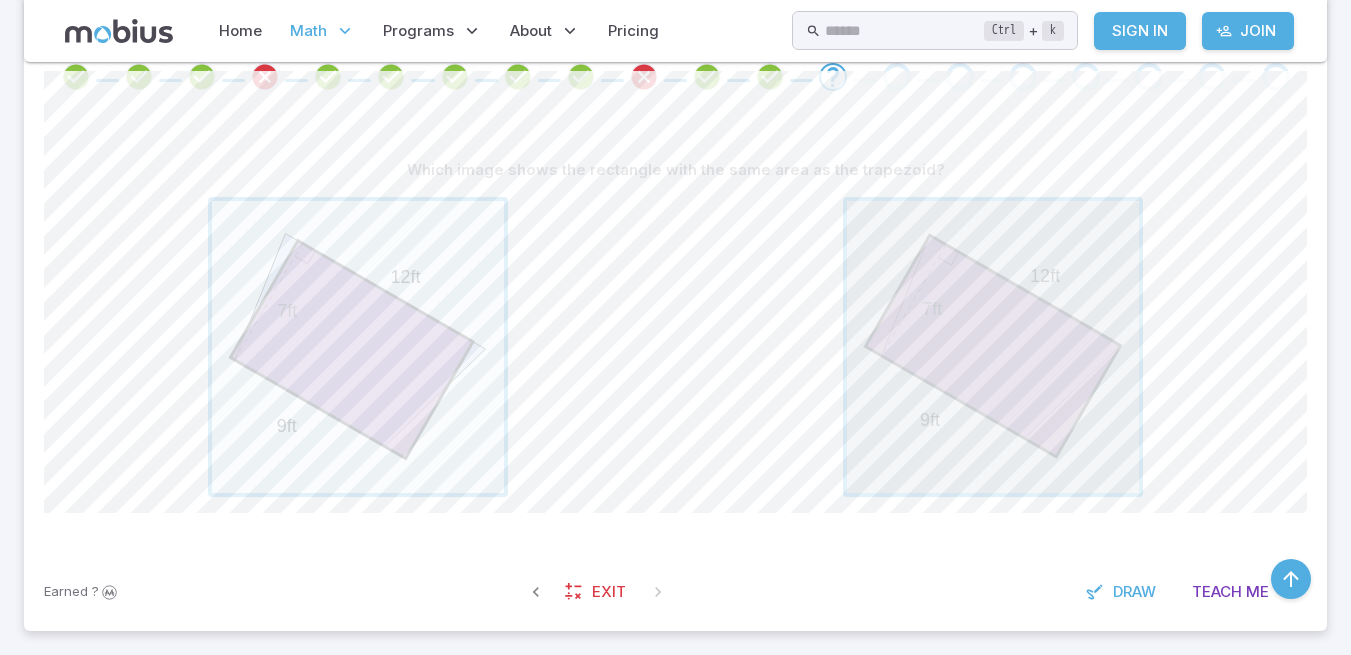 click at bounding box center [993, 347] 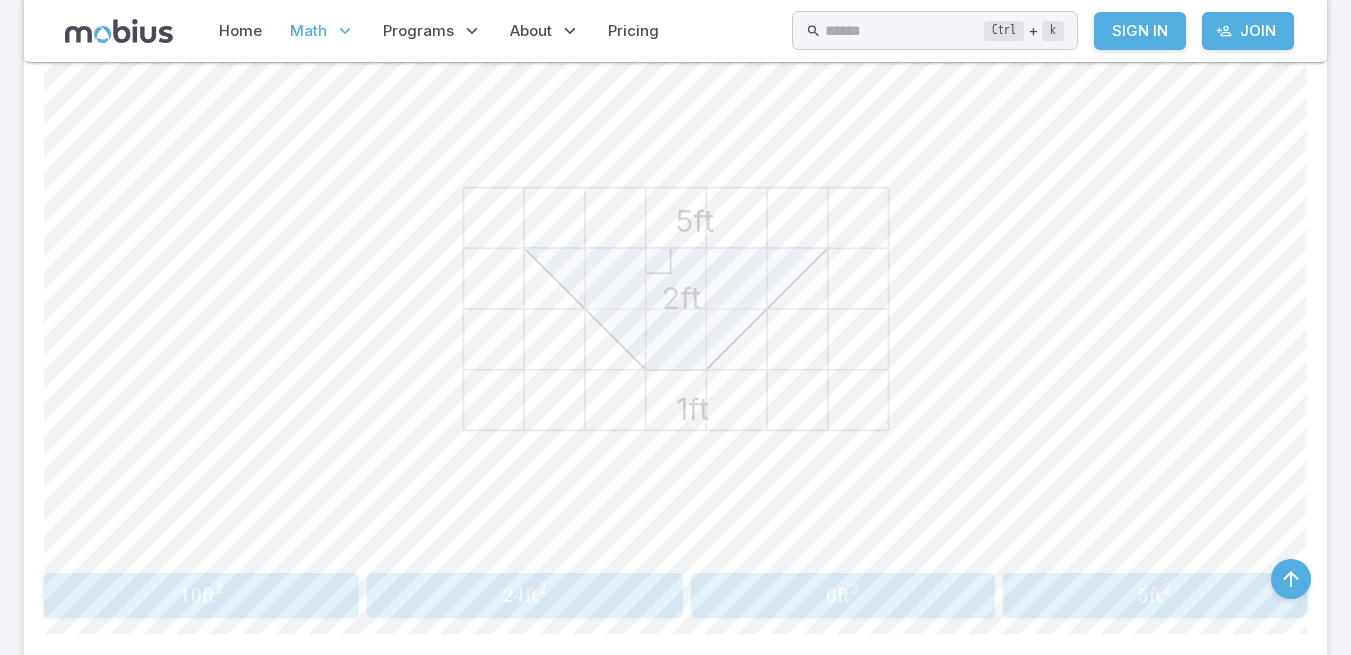 scroll, scrollTop: 562, scrollLeft: 0, axis: vertical 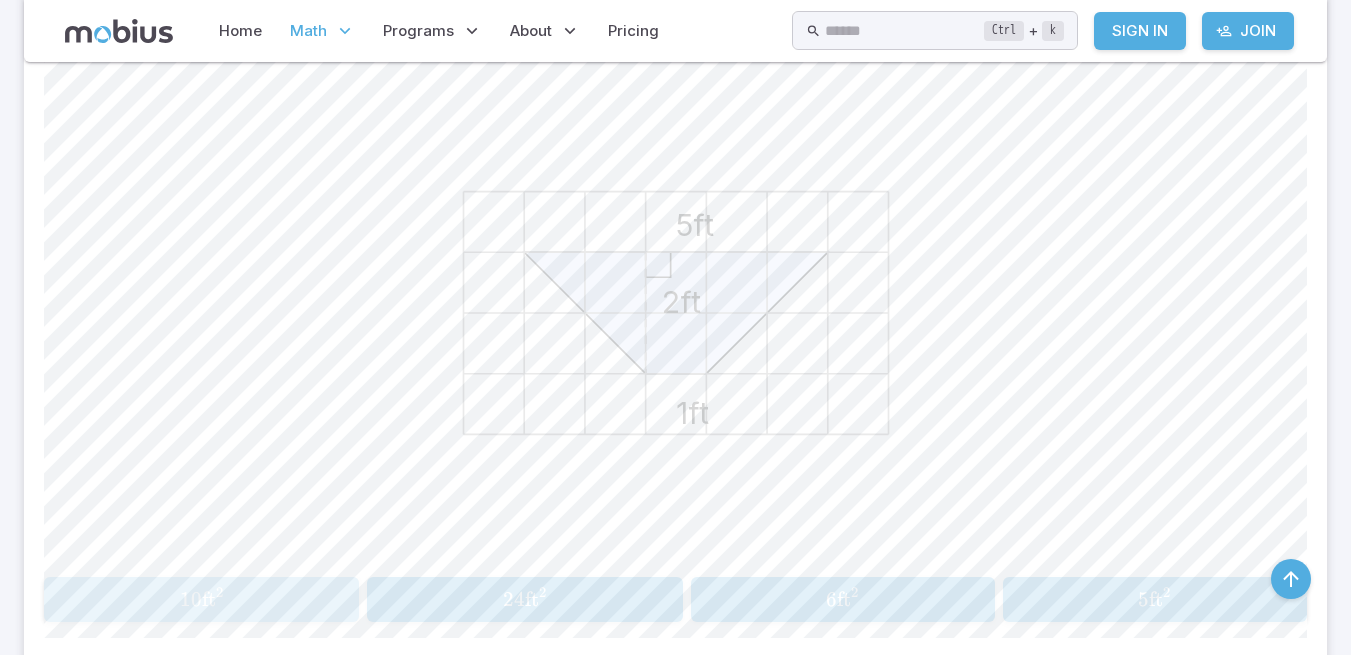 click on "10 ft 2" at bounding box center [201, 599] 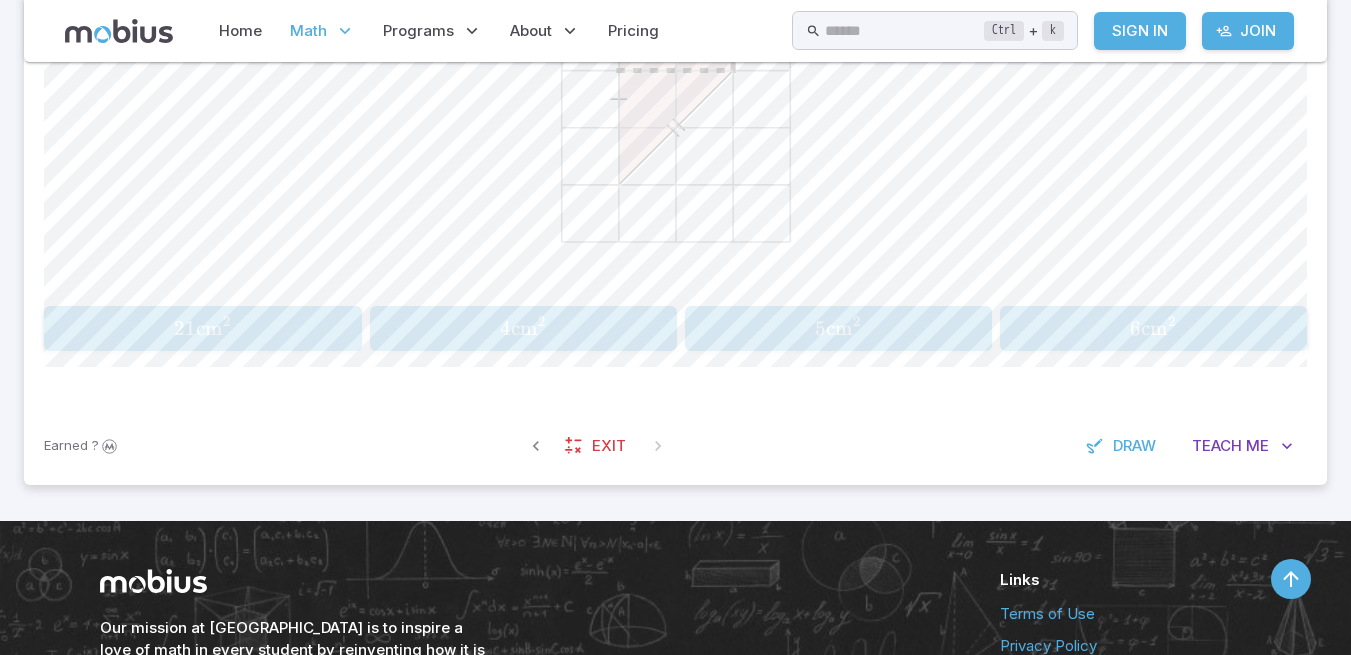 scroll, scrollTop: 834, scrollLeft: 0, axis: vertical 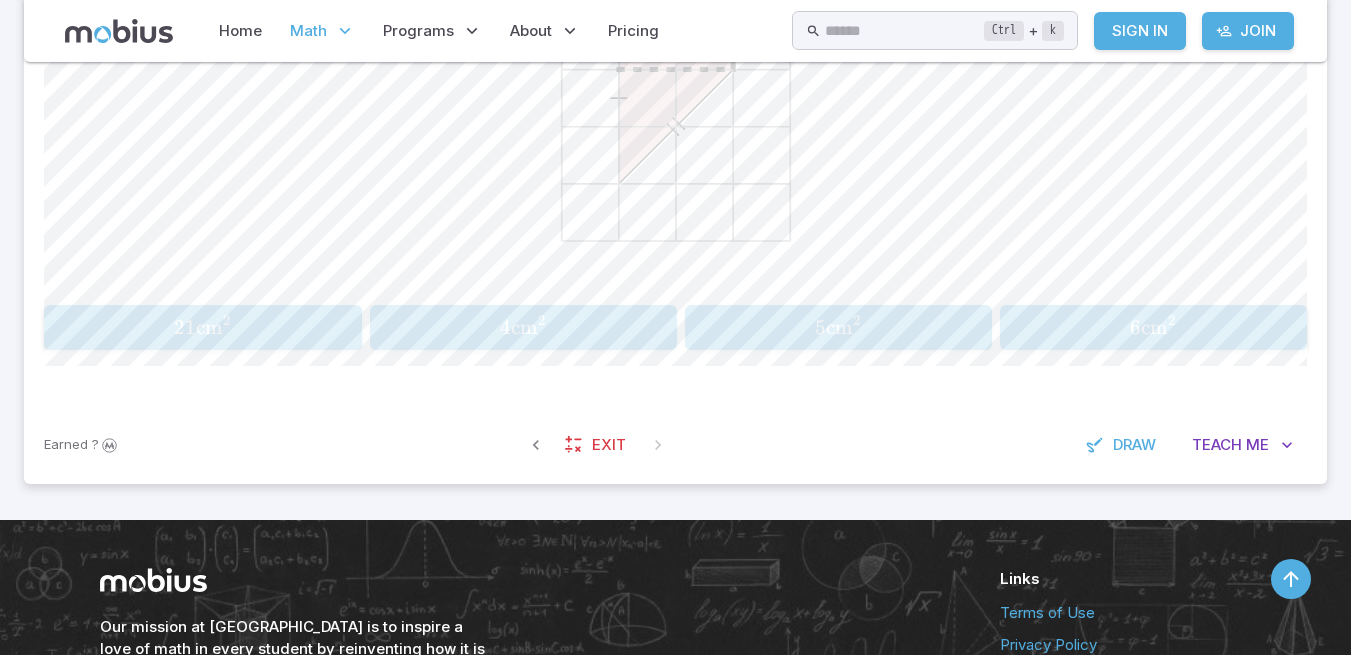 click on "6 cm 2 6\text{cm}^2 6 cm 2" at bounding box center (1153, 327) 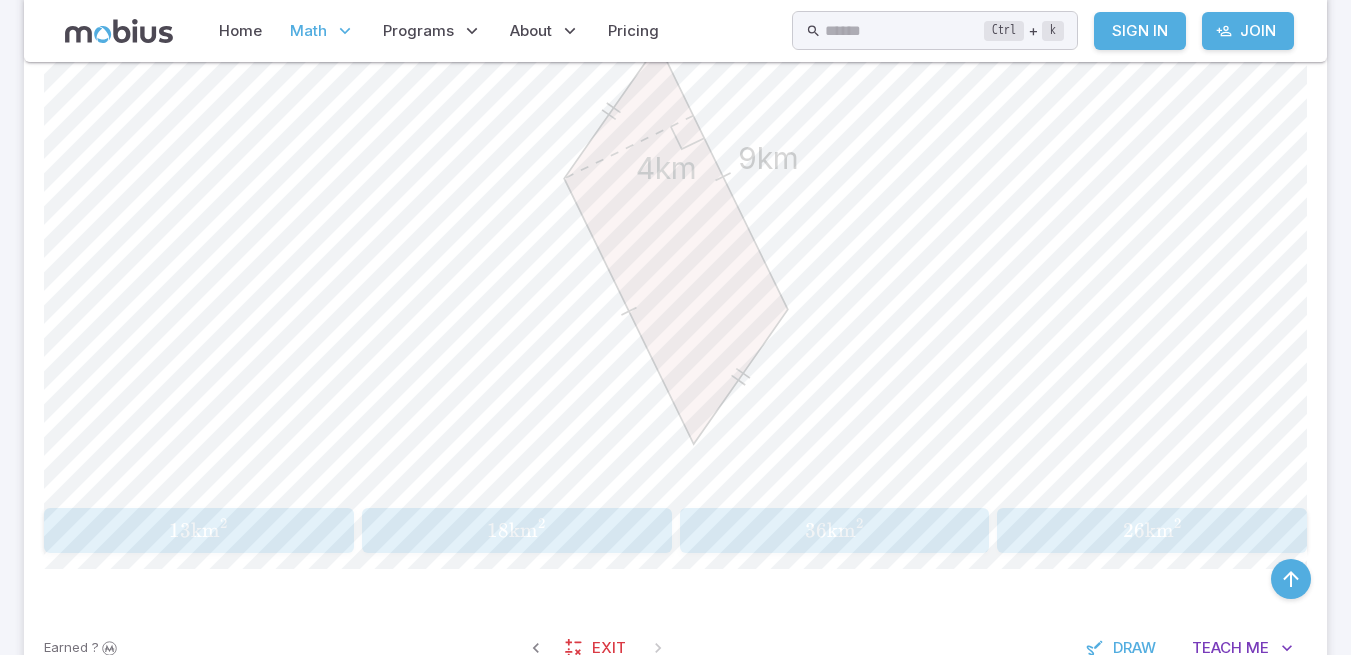 scroll, scrollTop: 630, scrollLeft: 0, axis: vertical 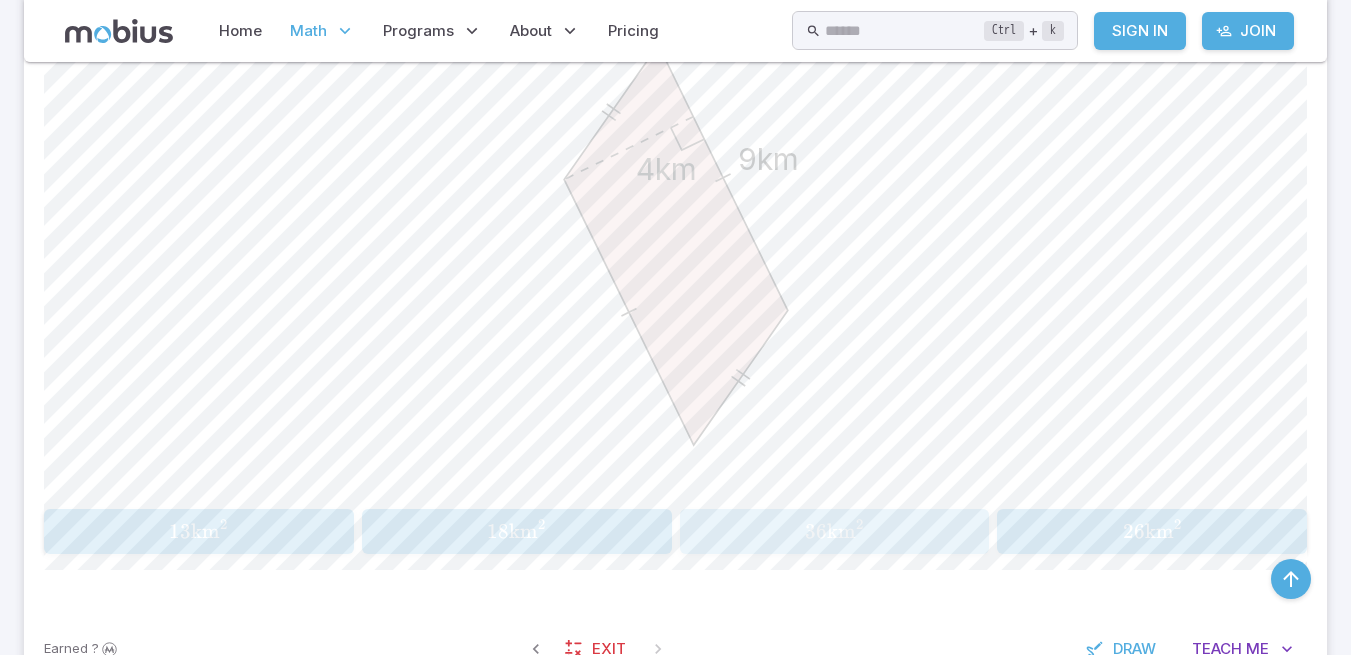click on "36 km 2" at bounding box center [834, 531] 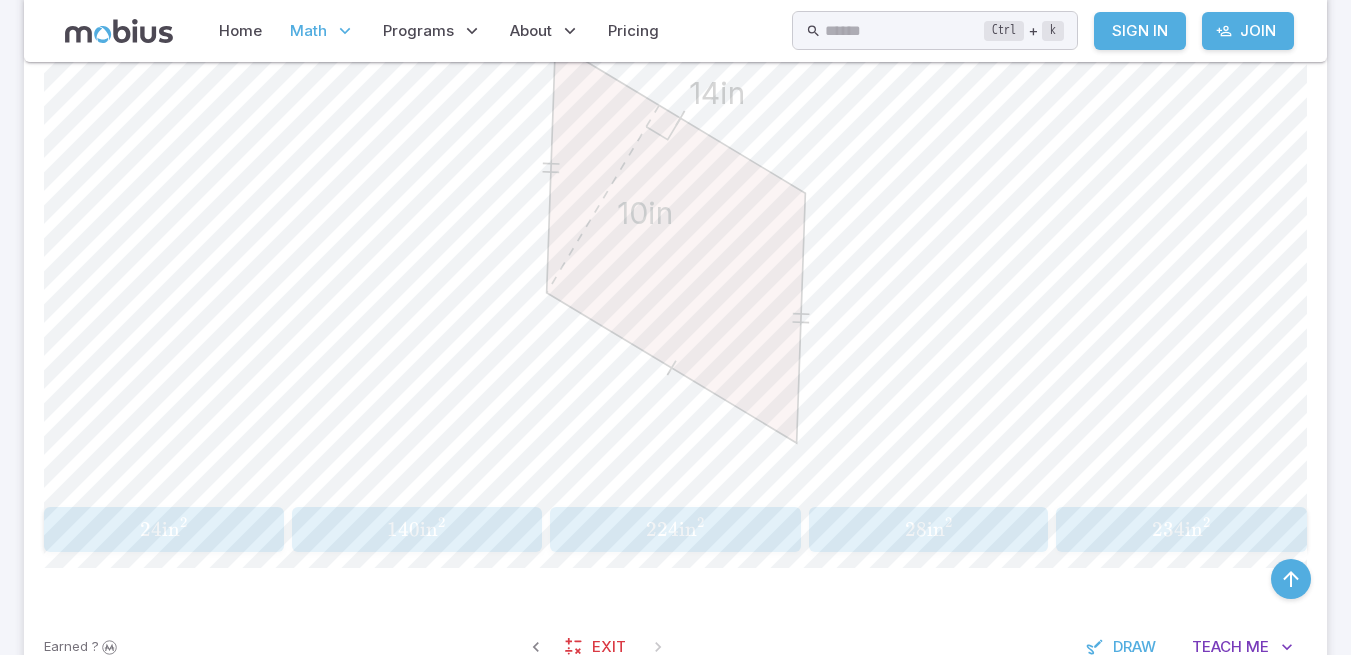 scroll, scrollTop: 633, scrollLeft: 0, axis: vertical 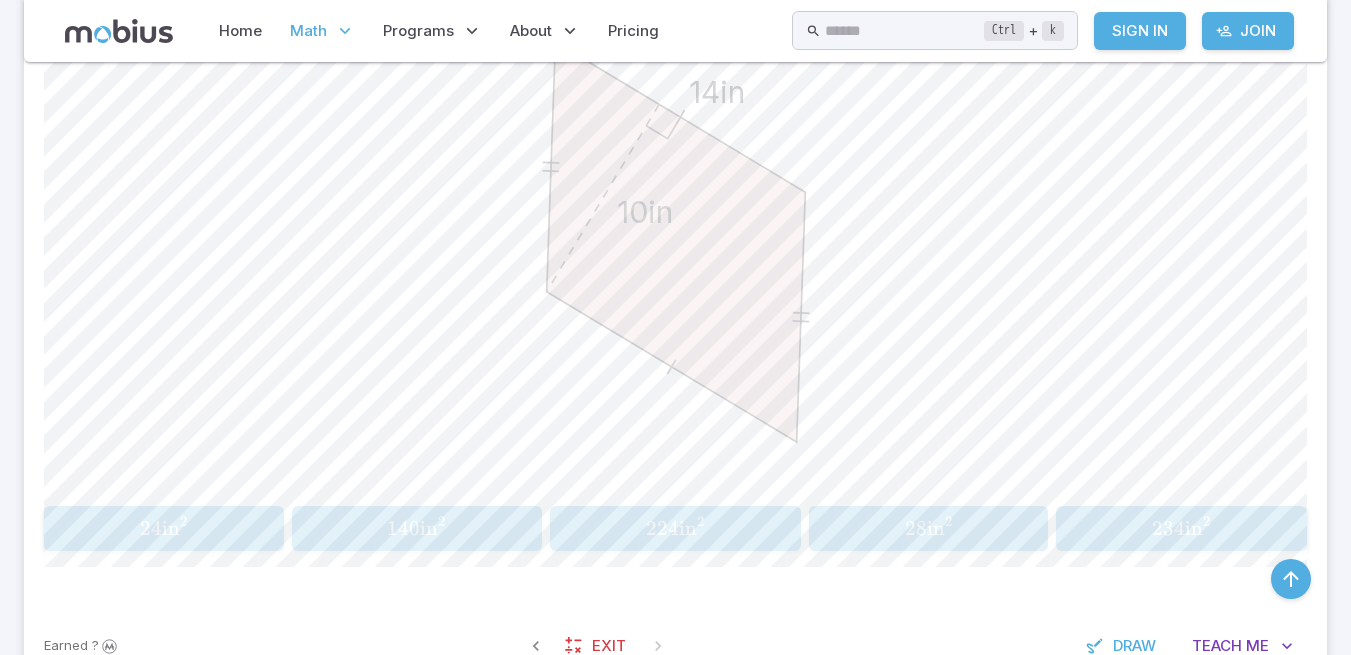 click on "140 in 2 140\text{in}^2 140 in 2" at bounding box center (417, 528) 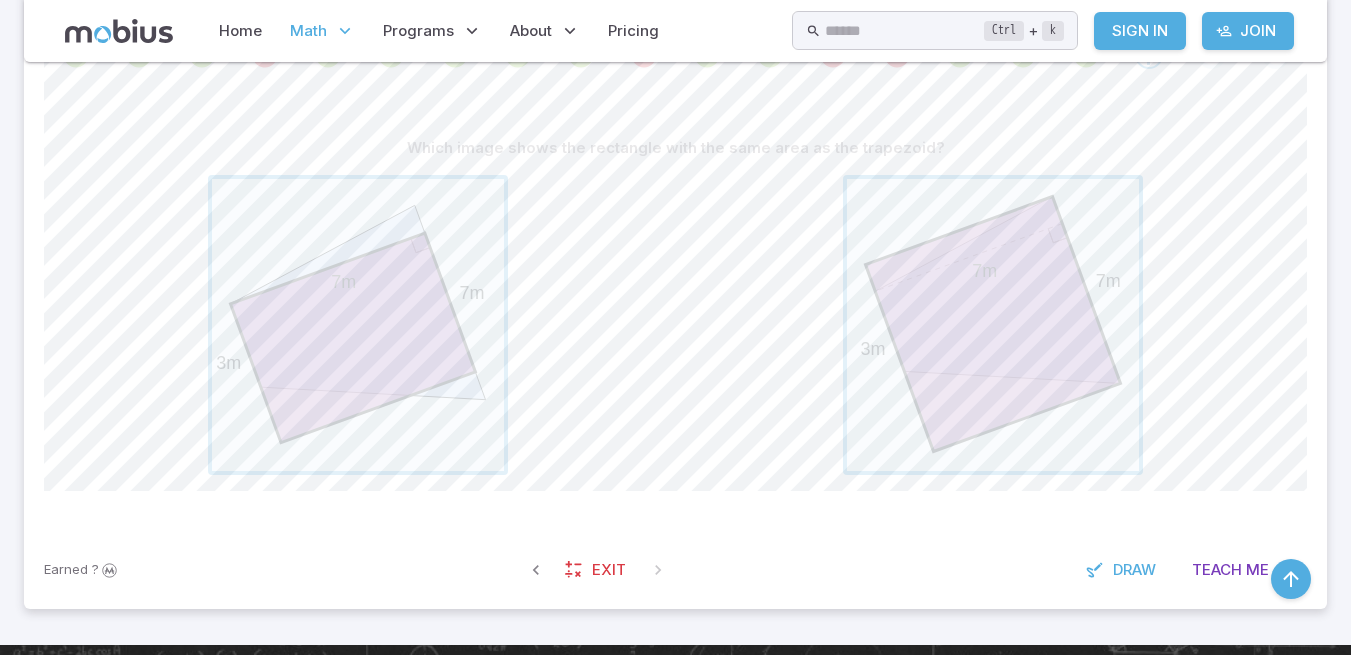 scroll, scrollTop: 457, scrollLeft: 0, axis: vertical 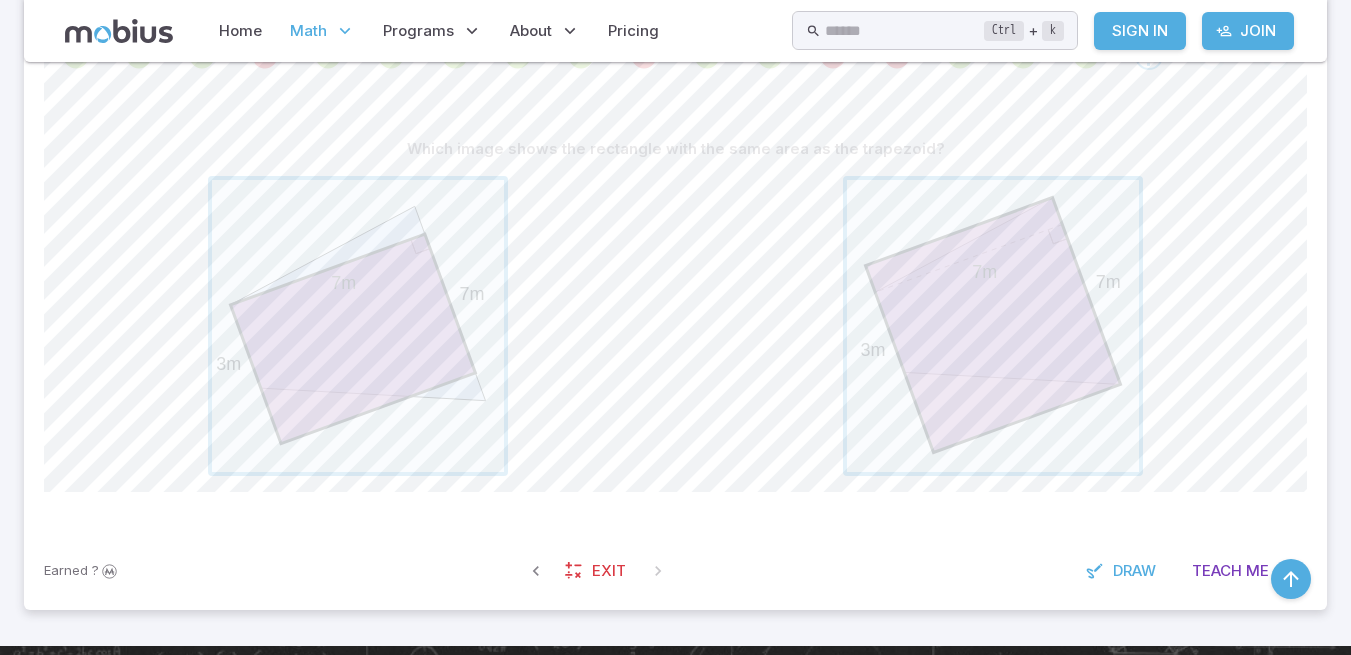 drag, startPoint x: 897, startPoint y: 310, endPoint x: 610, endPoint y: 353, distance: 290.20337 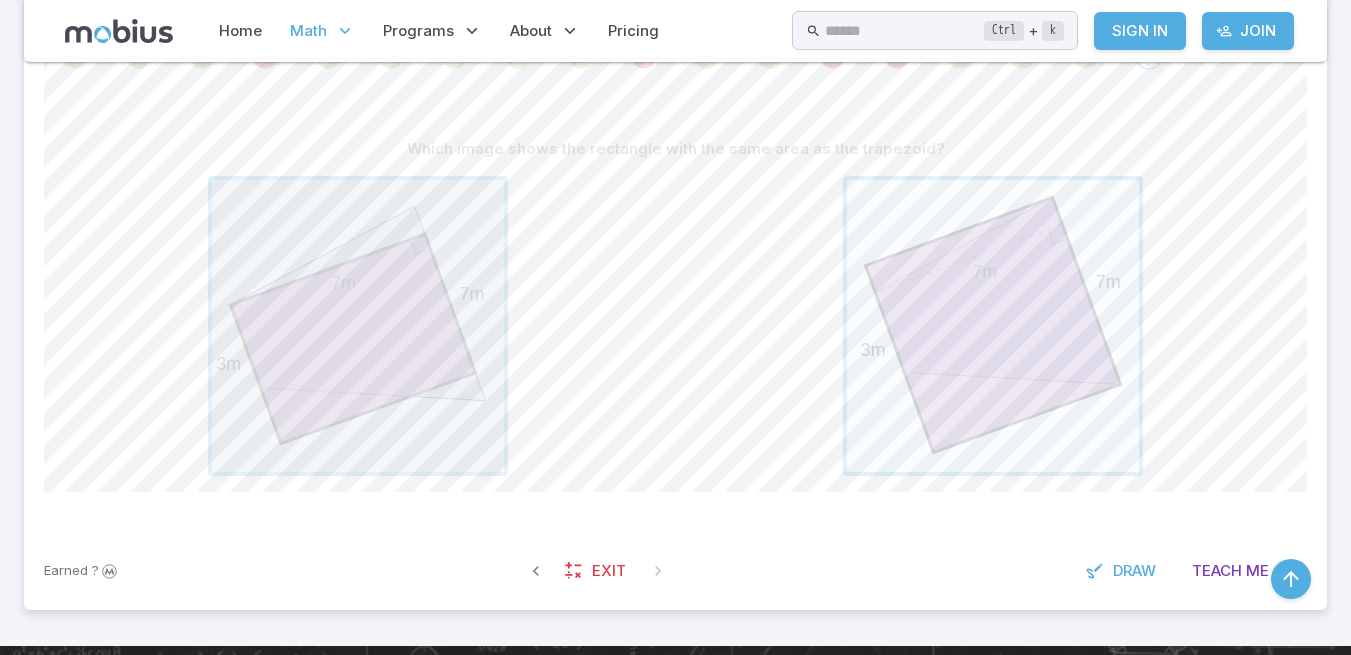 click at bounding box center (358, 326) 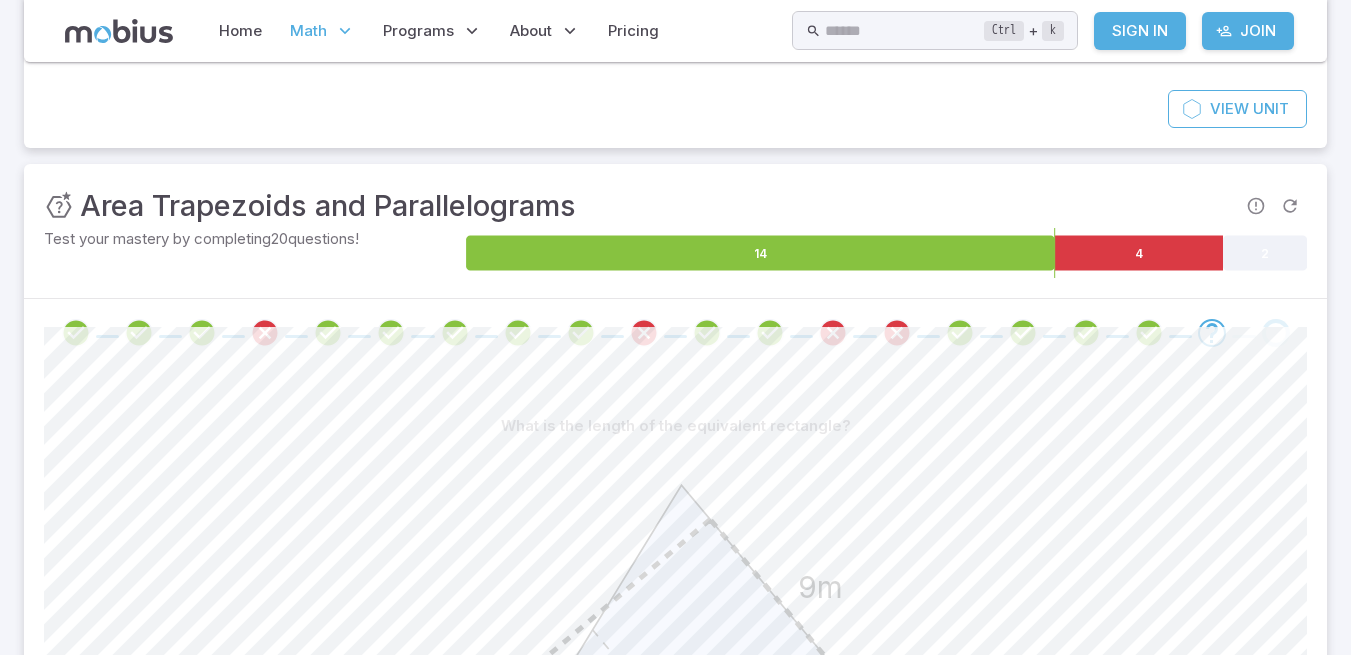 scroll, scrollTop: 179, scrollLeft: 0, axis: vertical 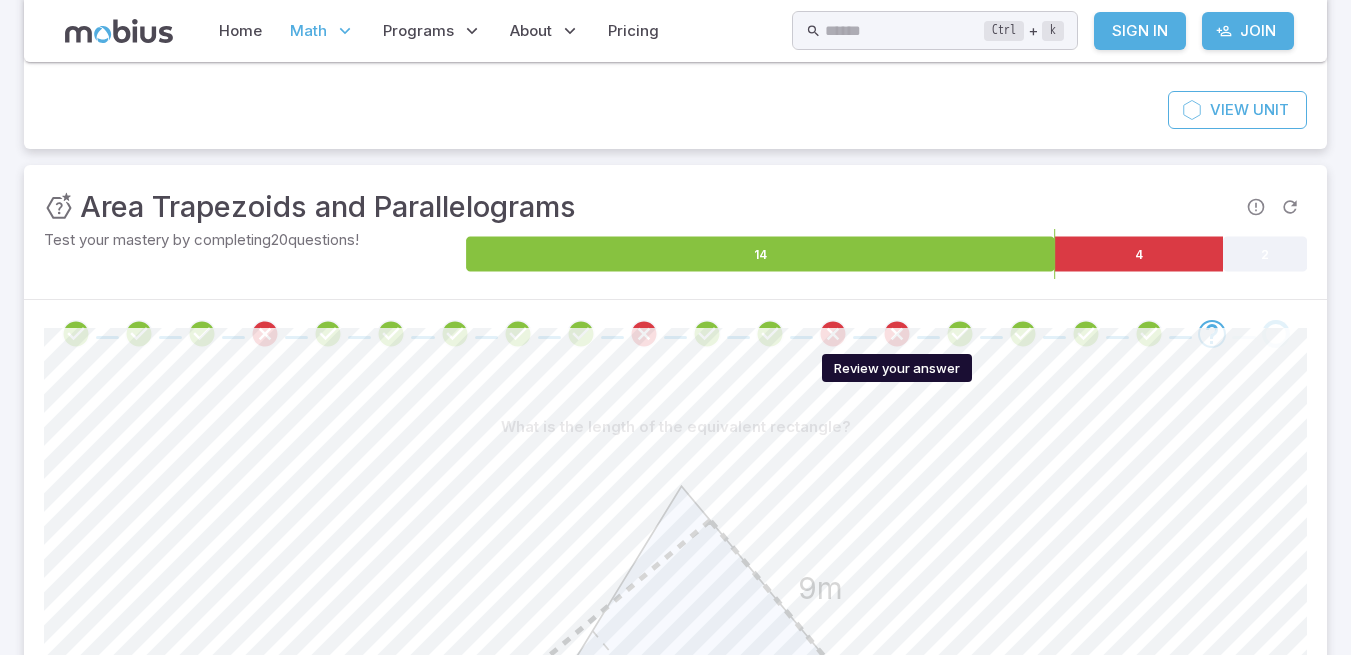 click at bounding box center [897, 334] 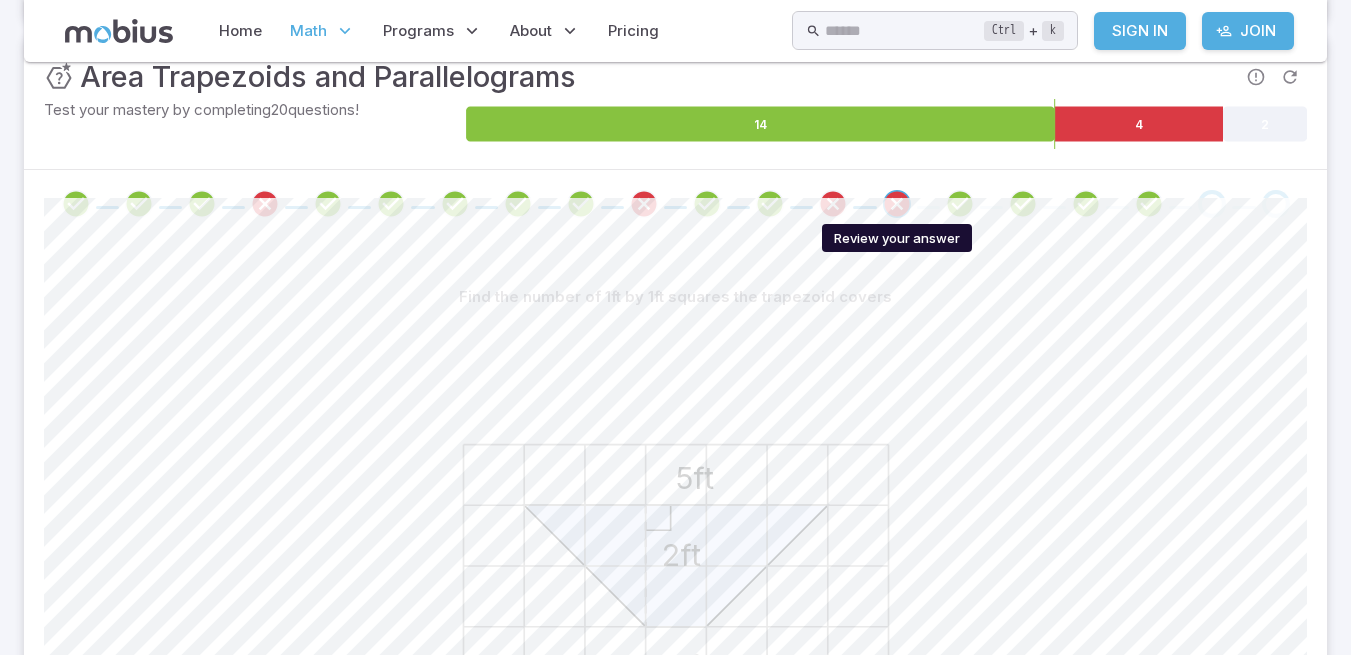 scroll, scrollTop: 299, scrollLeft: 0, axis: vertical 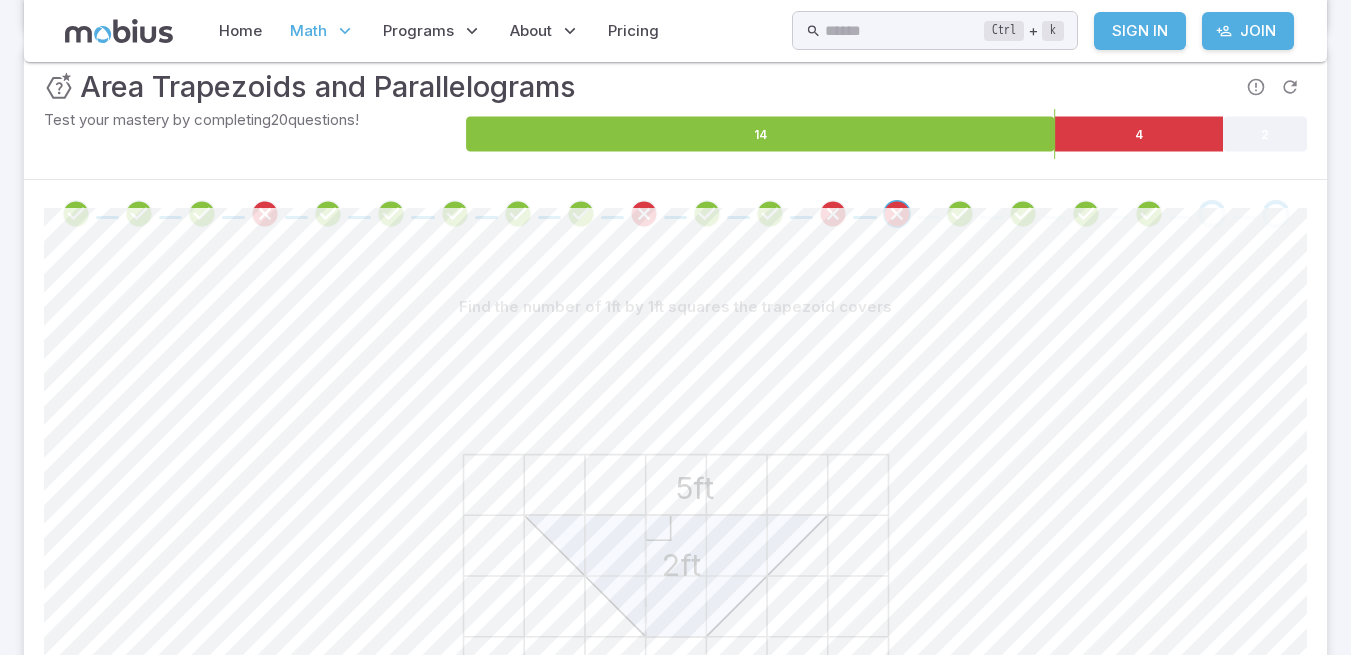 click at bounding box center (833, 214) 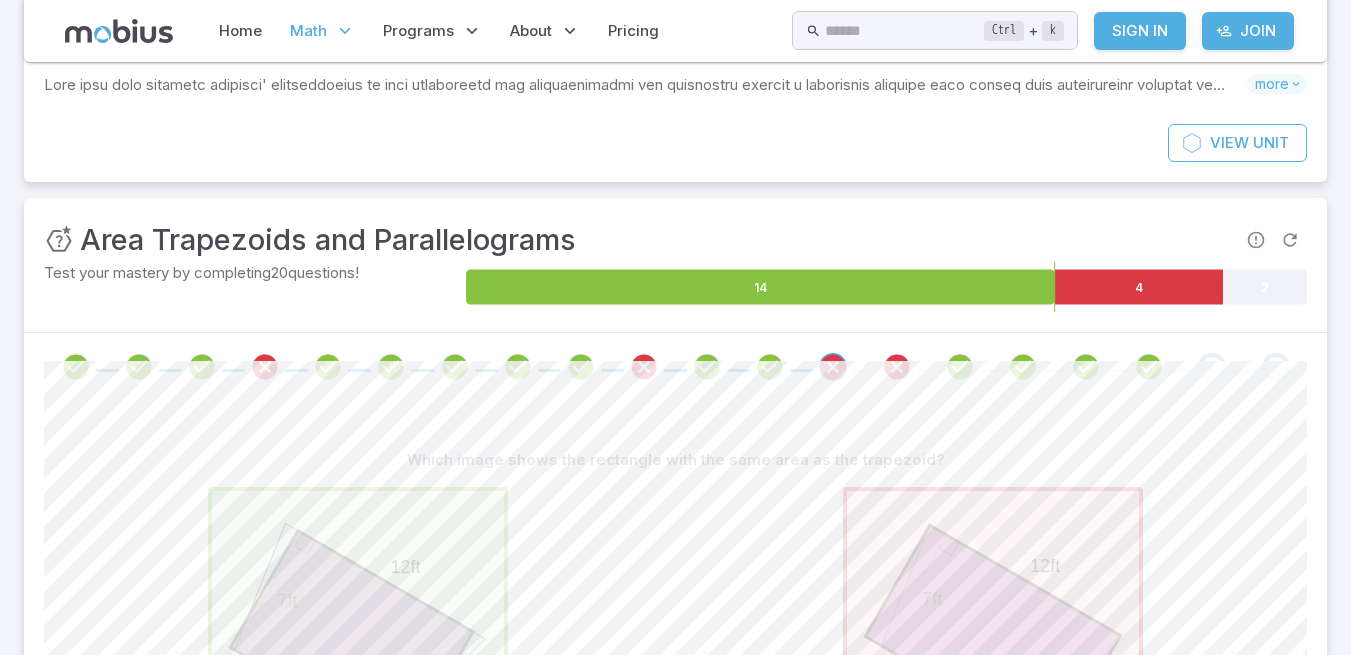 scroll, scrollTop: 145, scrollLeft: 0, axis: vertical 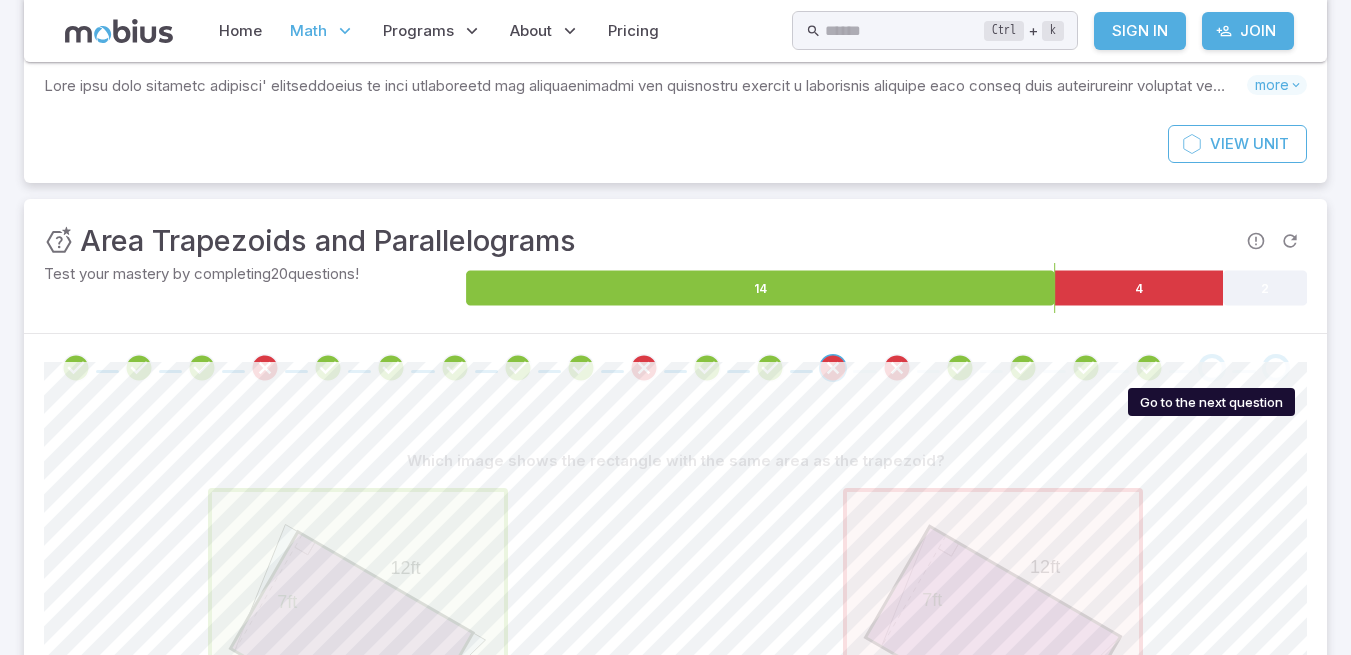 click at bounding box center [1212, 368] 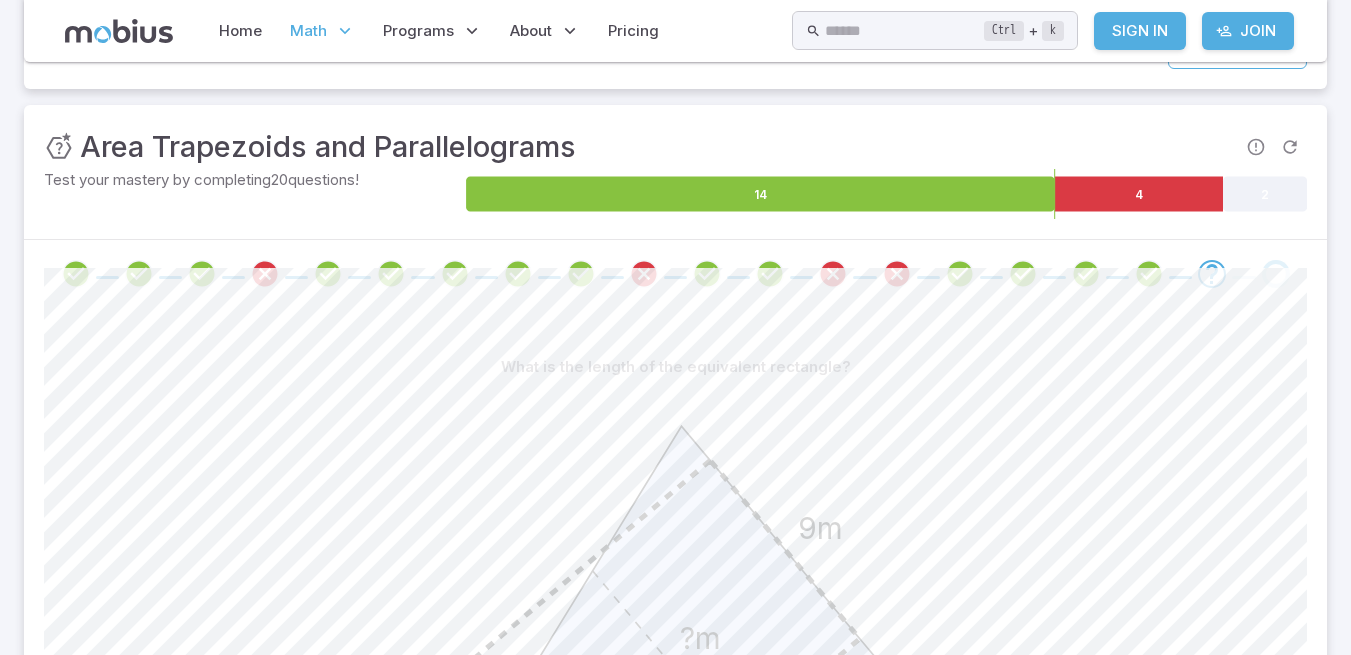 scroll, scrollTop: 238, scrollLeft: 0, axis: vertical 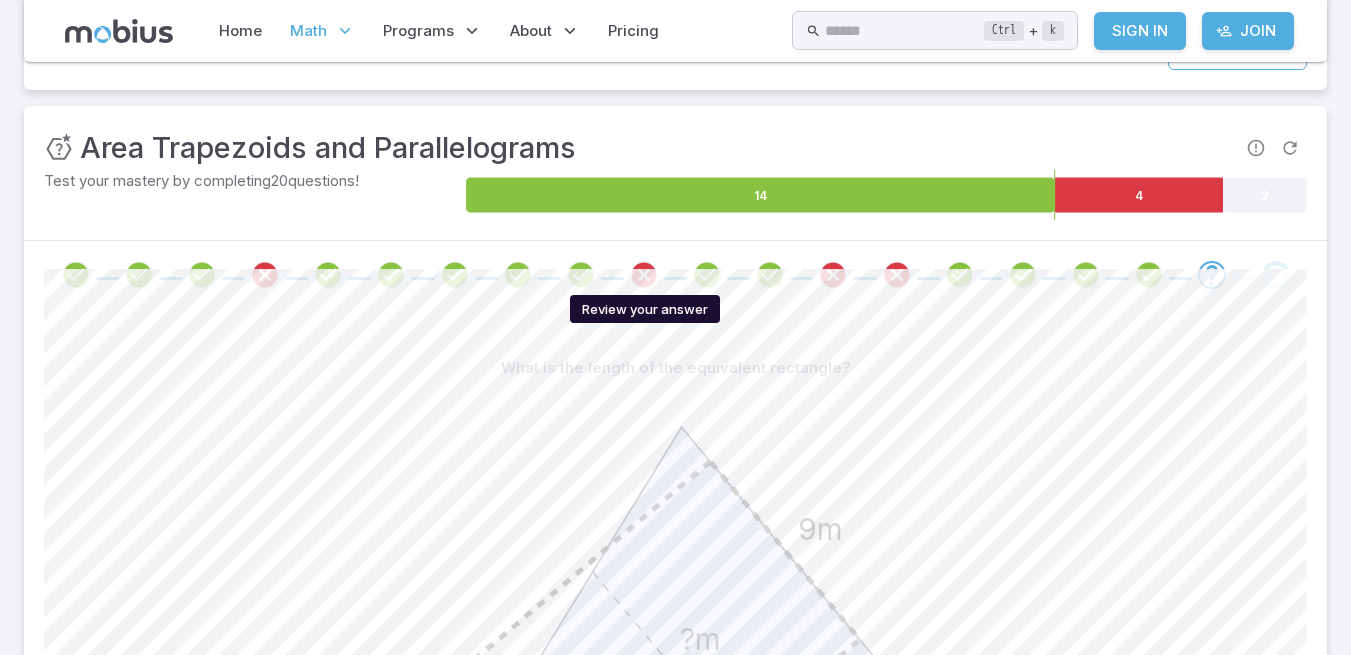 click at bounding box center (644, 275) 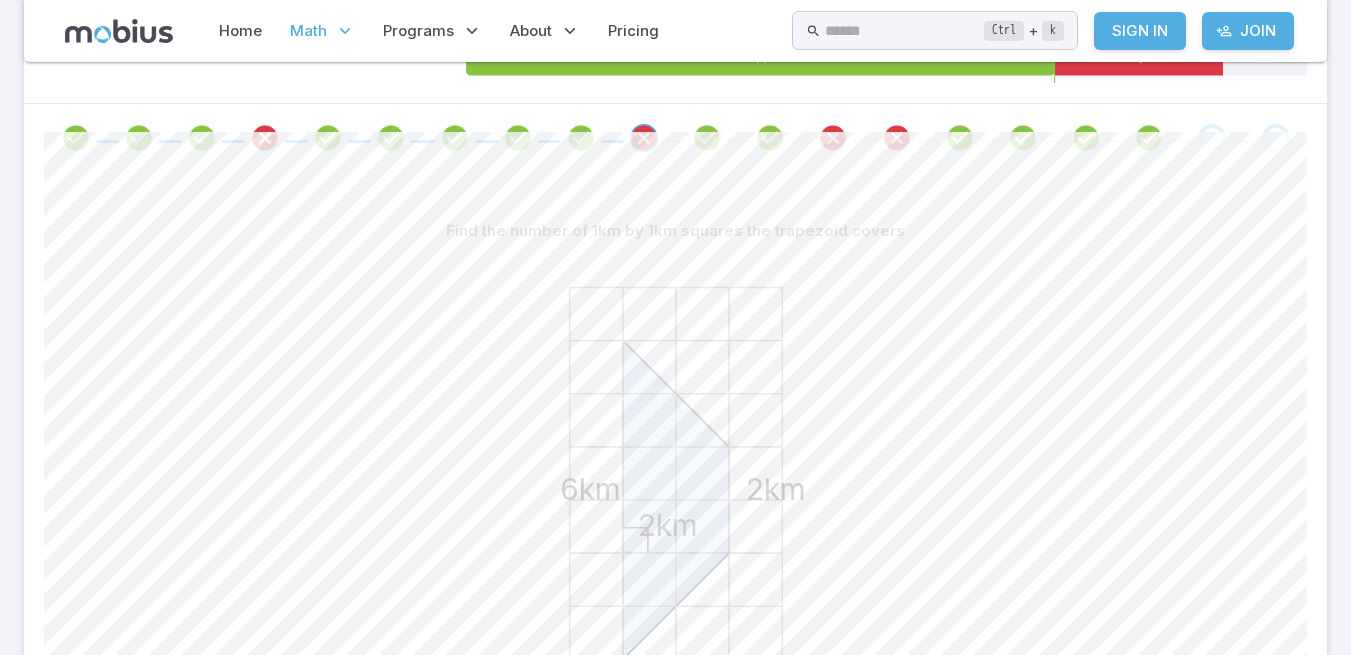 scroll, scrollTop: 359, scrollLeft: 0, axis: vertical 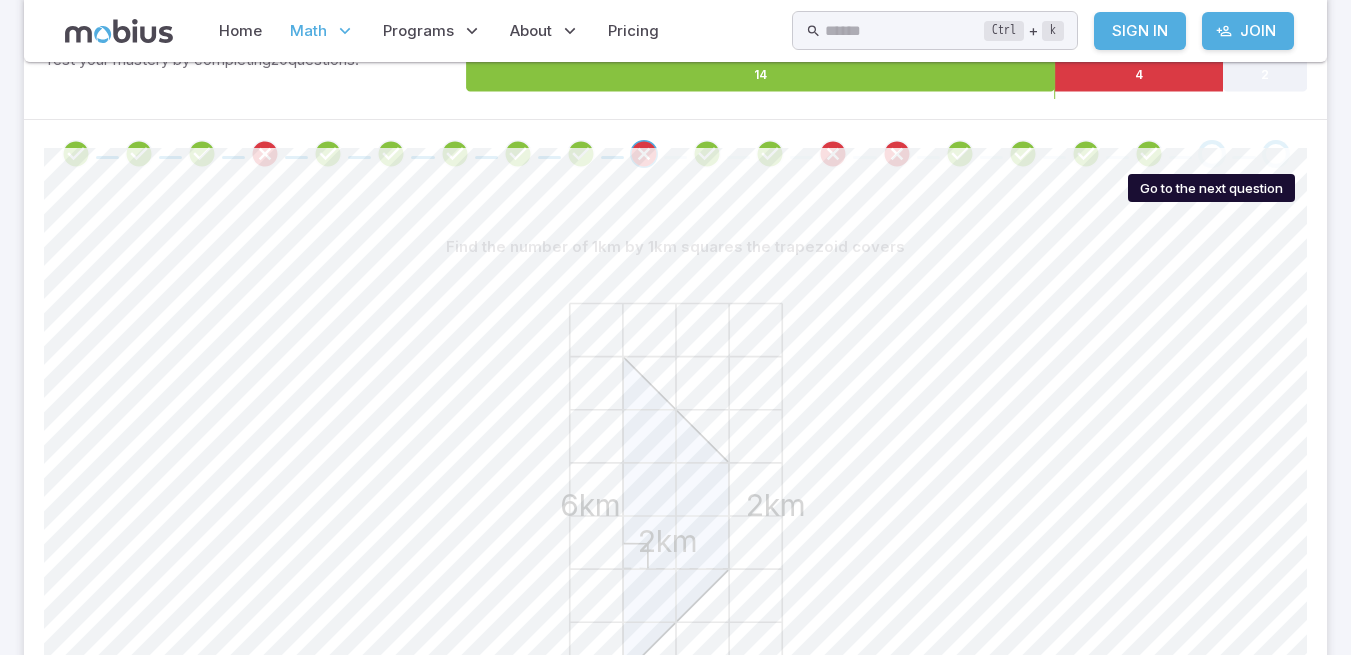 click at bounding box center (1212, 154) 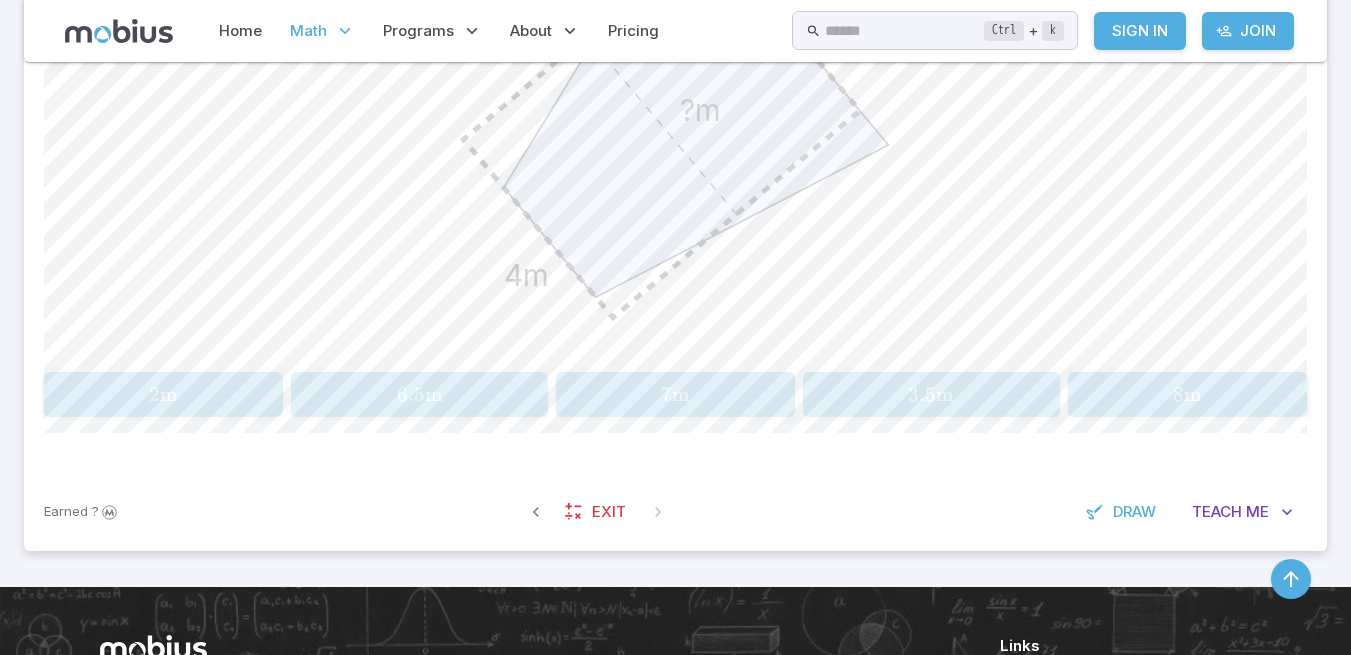 scroll, scrollTop: 768, scrollLeft: 0, axis: vertical 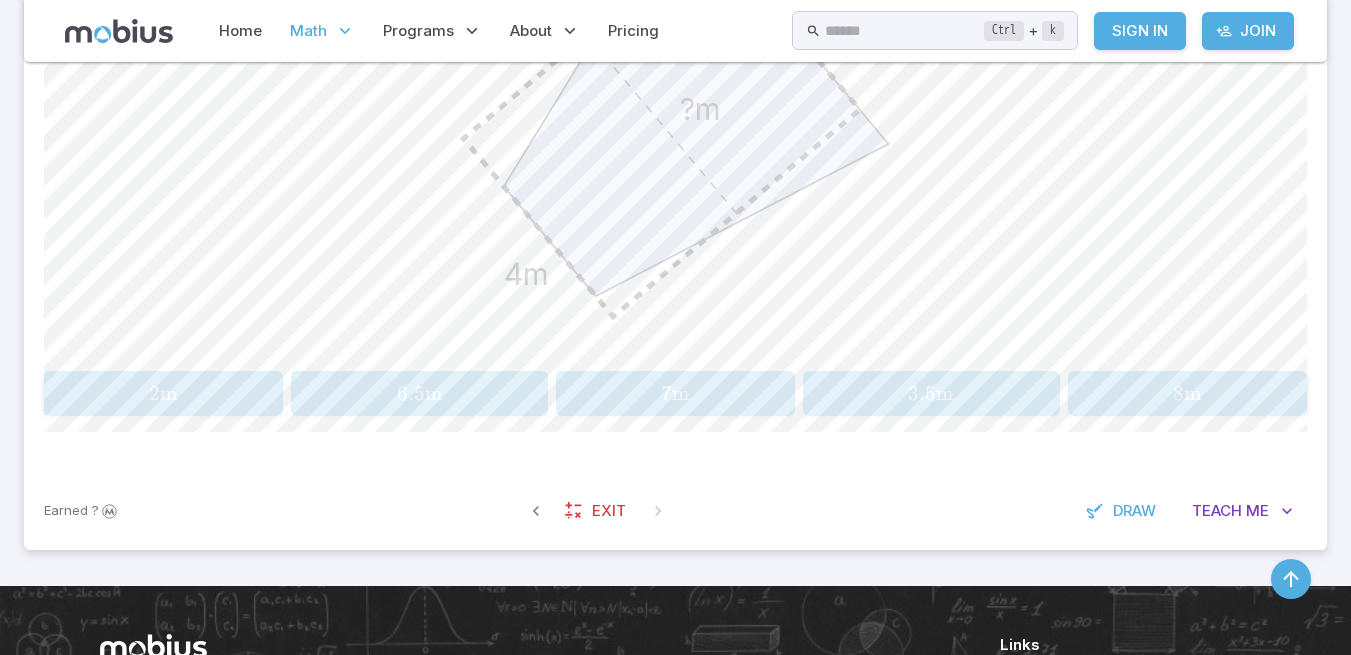 click on "Earned  ? Exit Draw Teach Me" at bounding box center [675, 511] 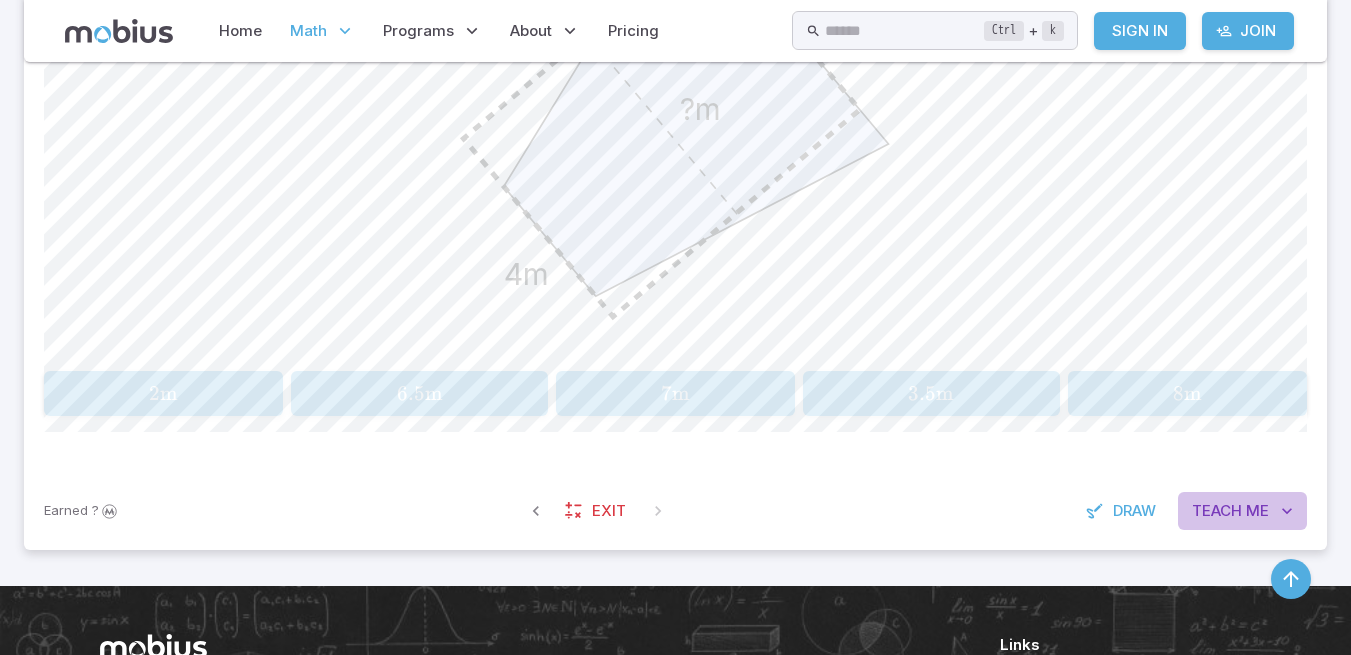 click on "Teach" at bounding box center [1217, 511] 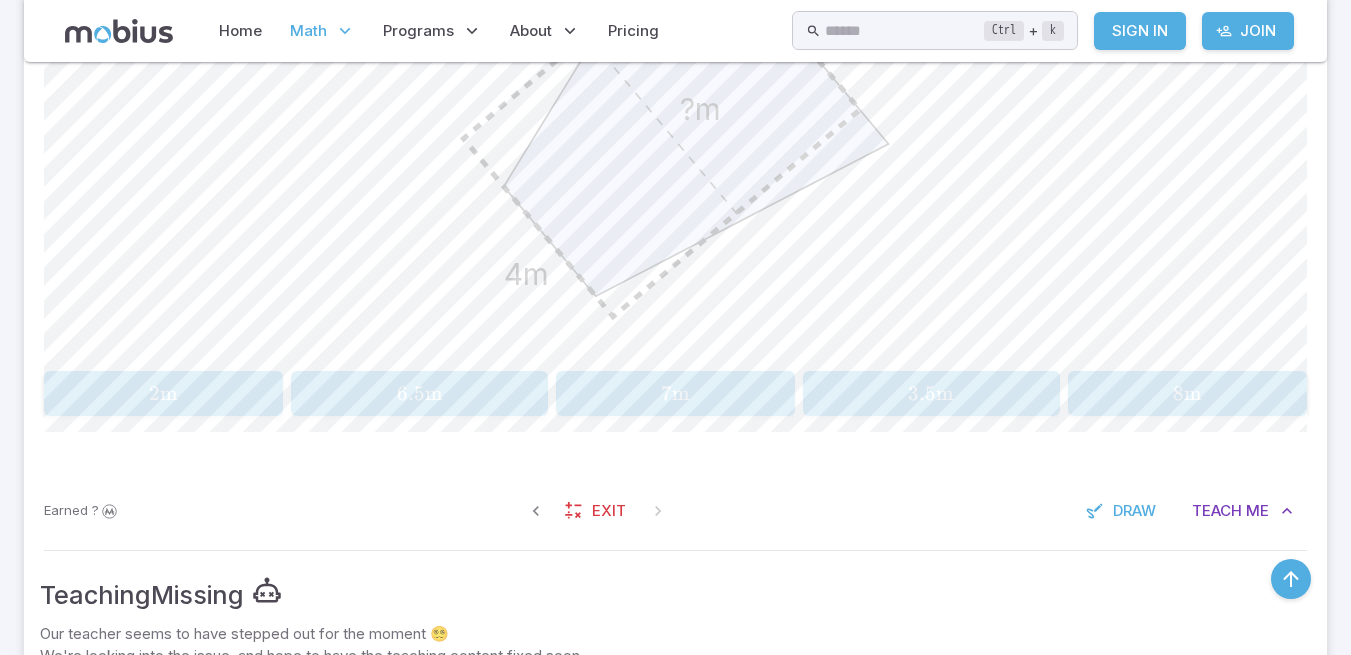 click on "Teach" at bounding box center [1217, 511] 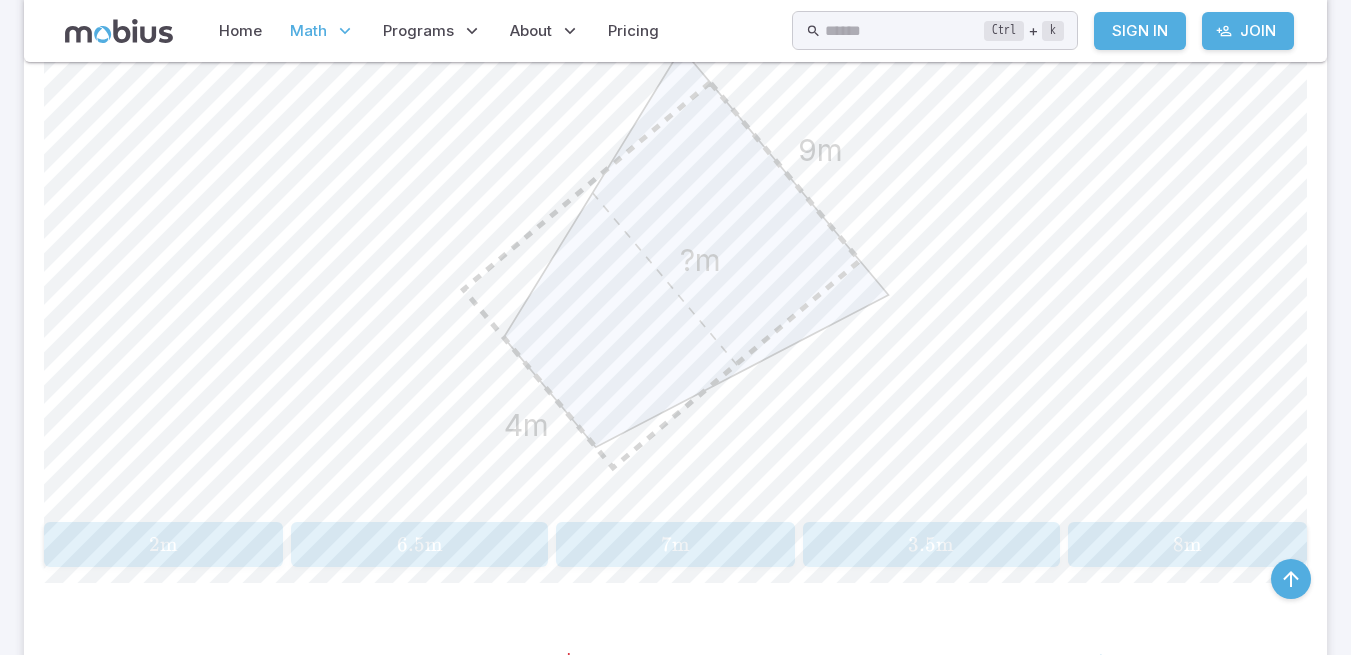 scroll, scrollTop: 616, scrollLeft: 0, axis: vertical 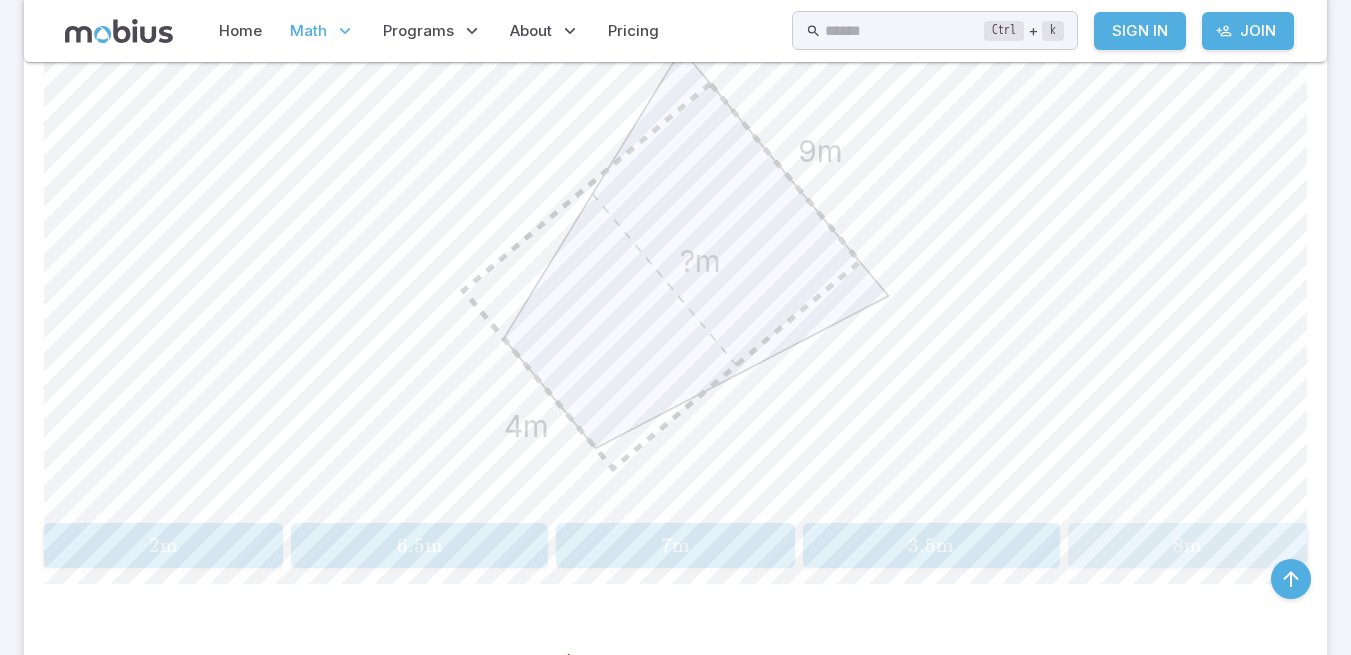 click on "8 m 8\text{m} 8 m" at bounding box center [1187, 545] 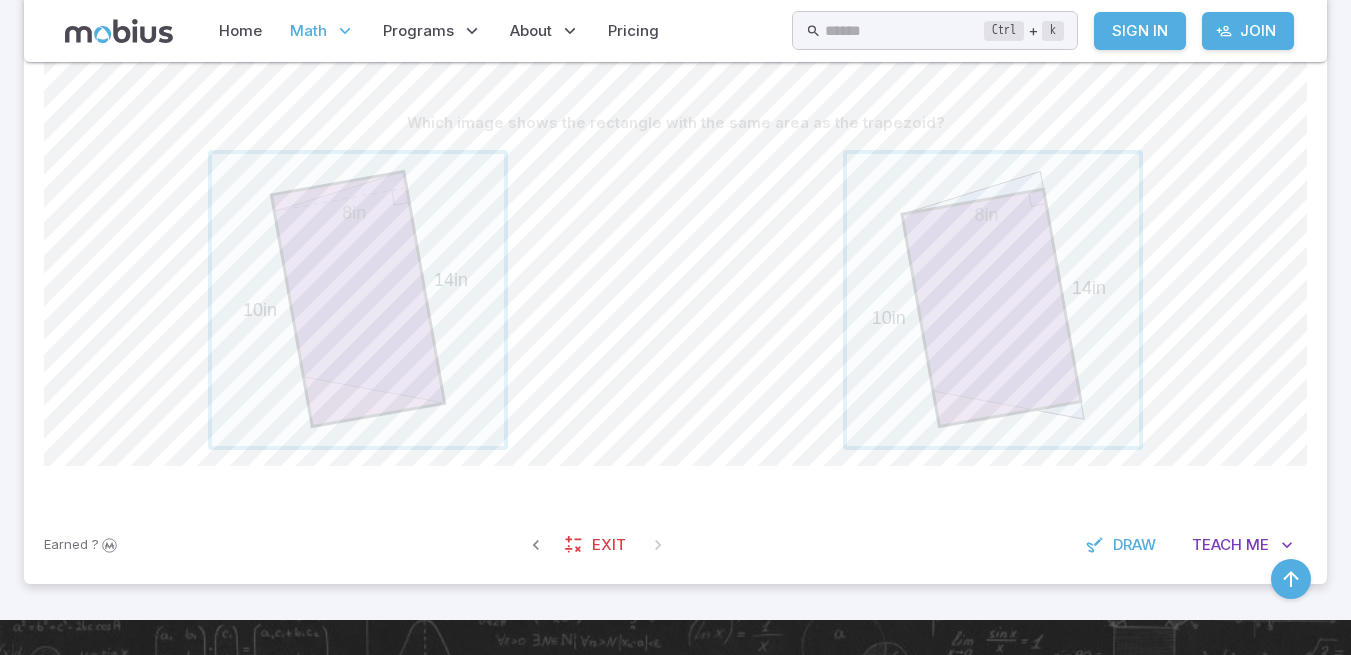 scroll, scrollTop: 484, scrollLeft: 0, axis: vertical 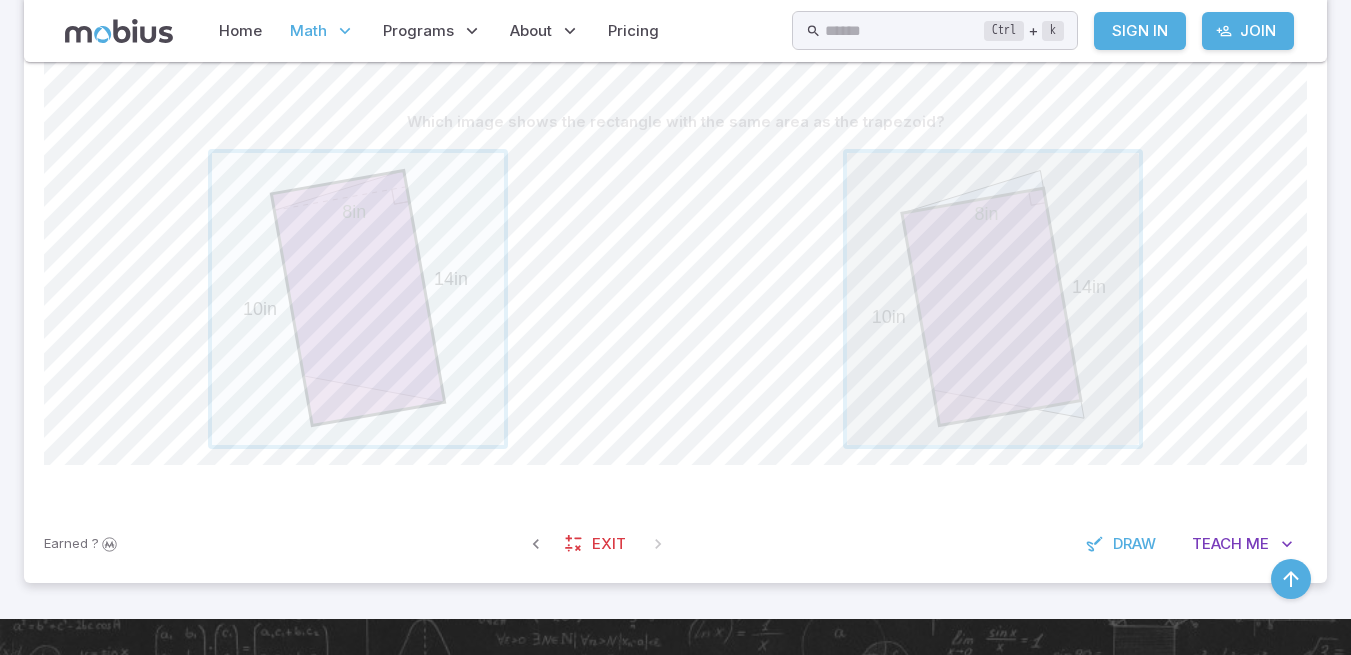 click at bounding box center [993, 299] 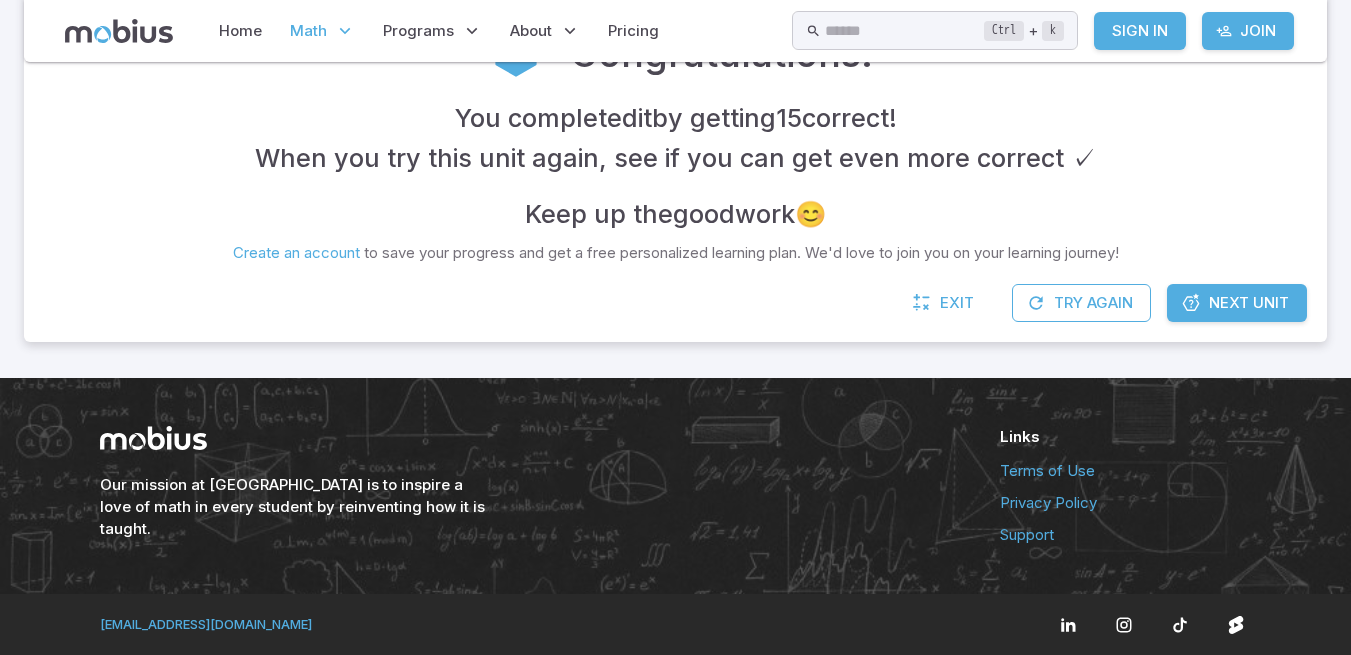 scroll, scrollTop: 245, scrollLeft: 0, axis: vertical 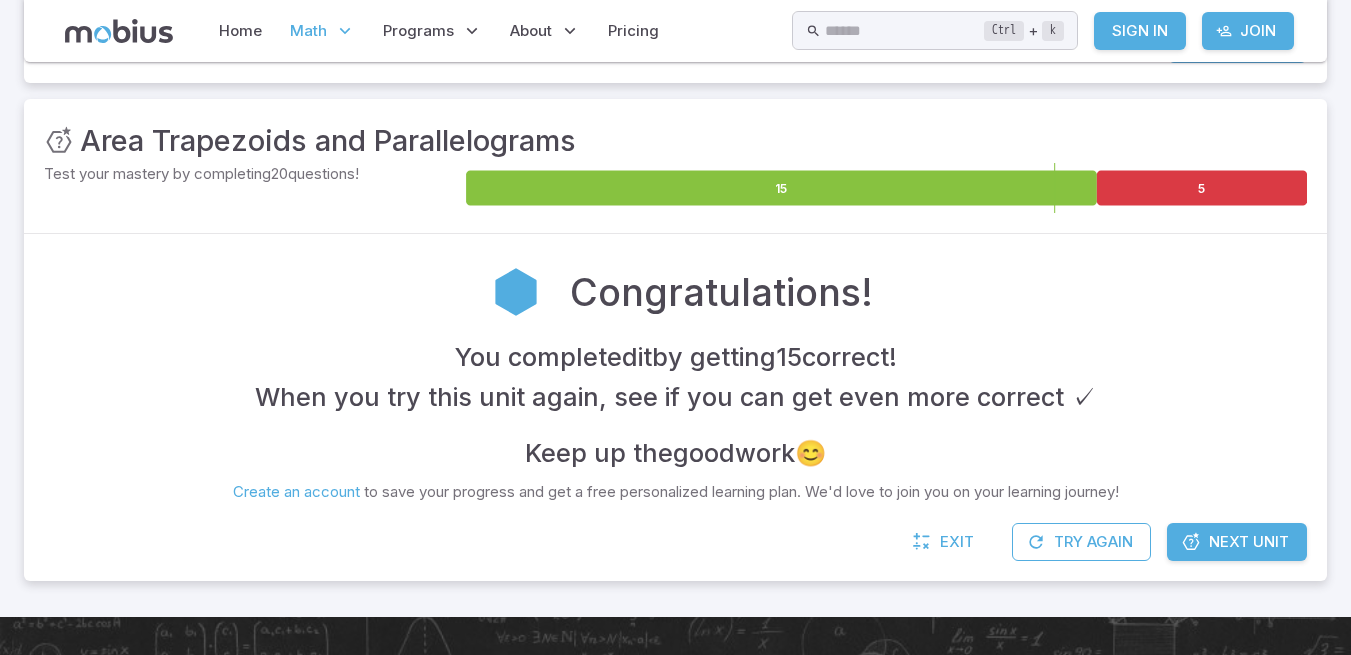 click on "Next Unit" at bounding box center [1237, 542] 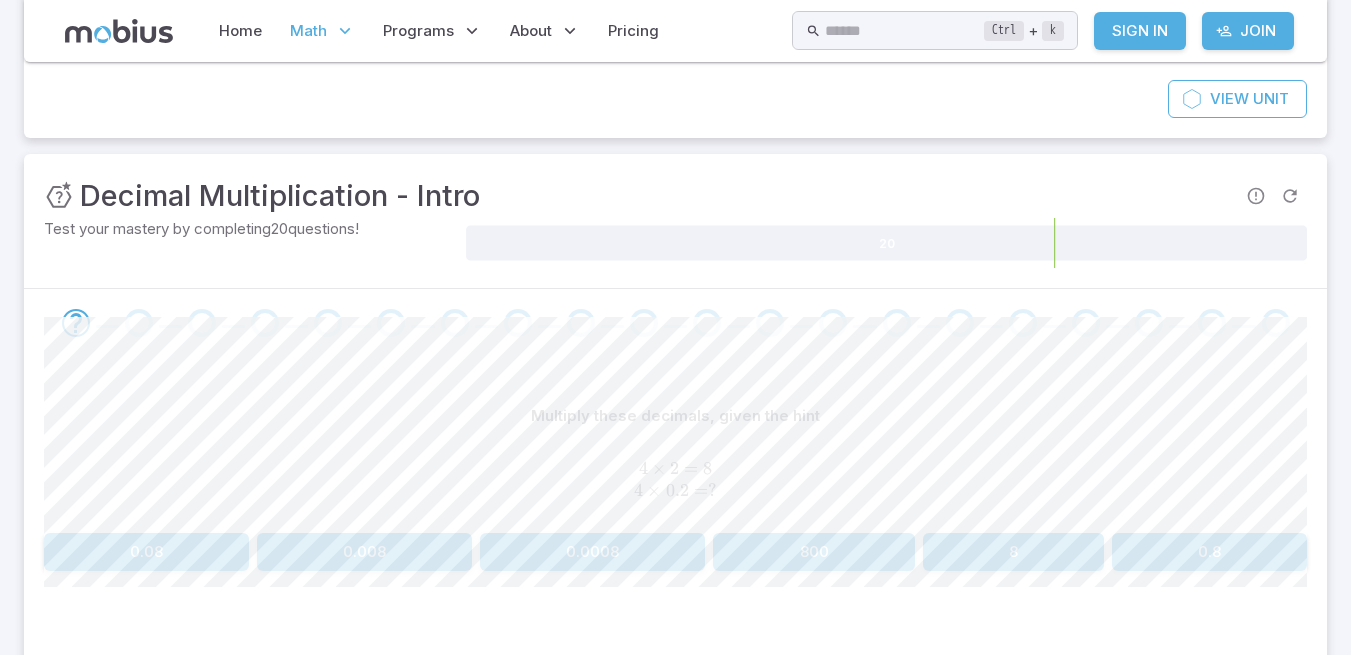 scroll, scrollTop: 260, scrollLeft: 0, axis: vertical 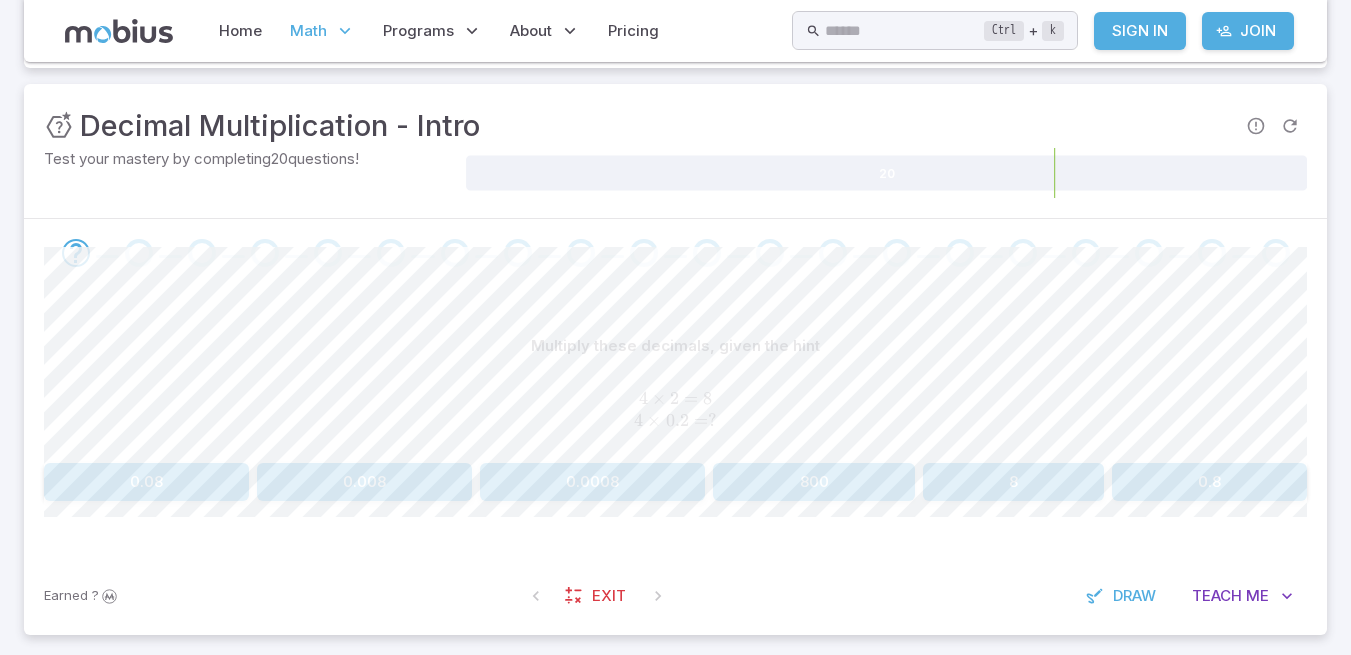 click on "Multiply these decimals, given the hint" at bounding box center [675, 346] 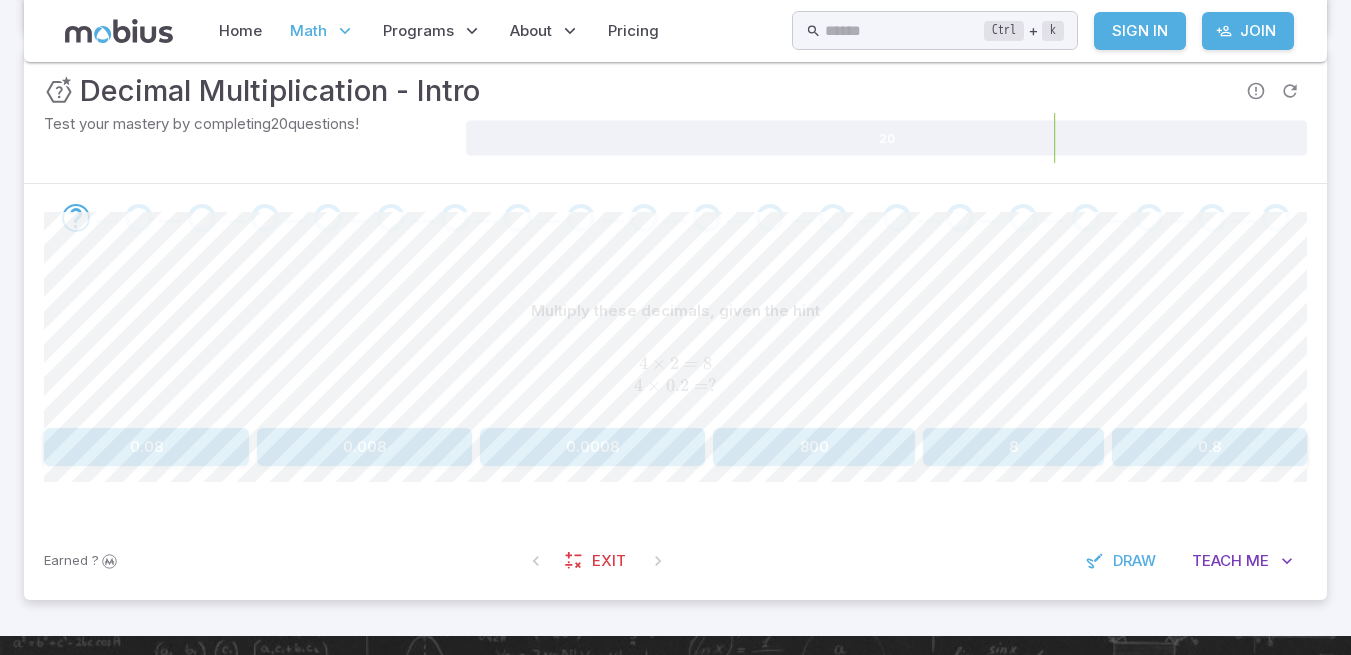 scroll, scrollTop: 294, scrollLeft: 0, axis: vertical 